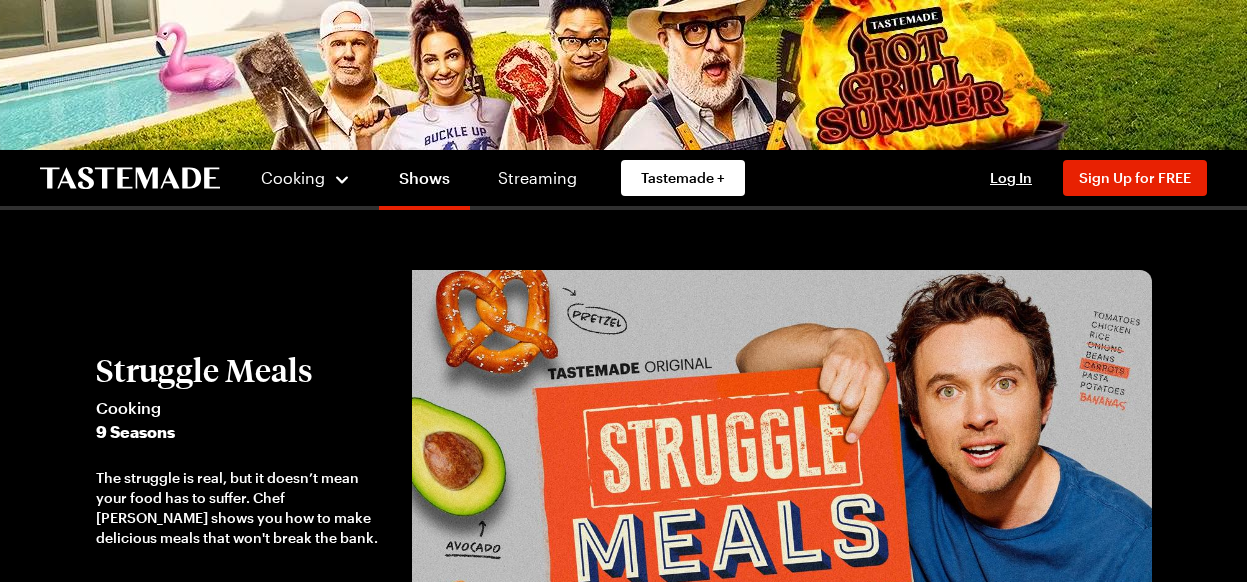 scroll, scrollTop: 0, scrollLeft: 0, axis: both 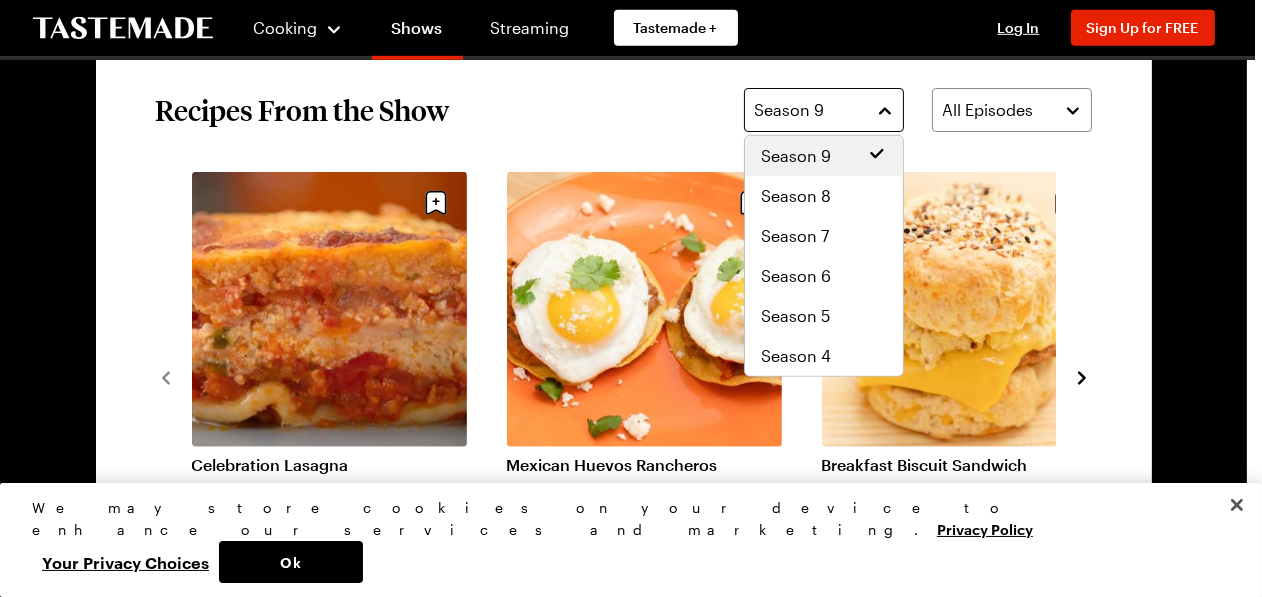 click on "Season 9" at bounding box center [824, 110] 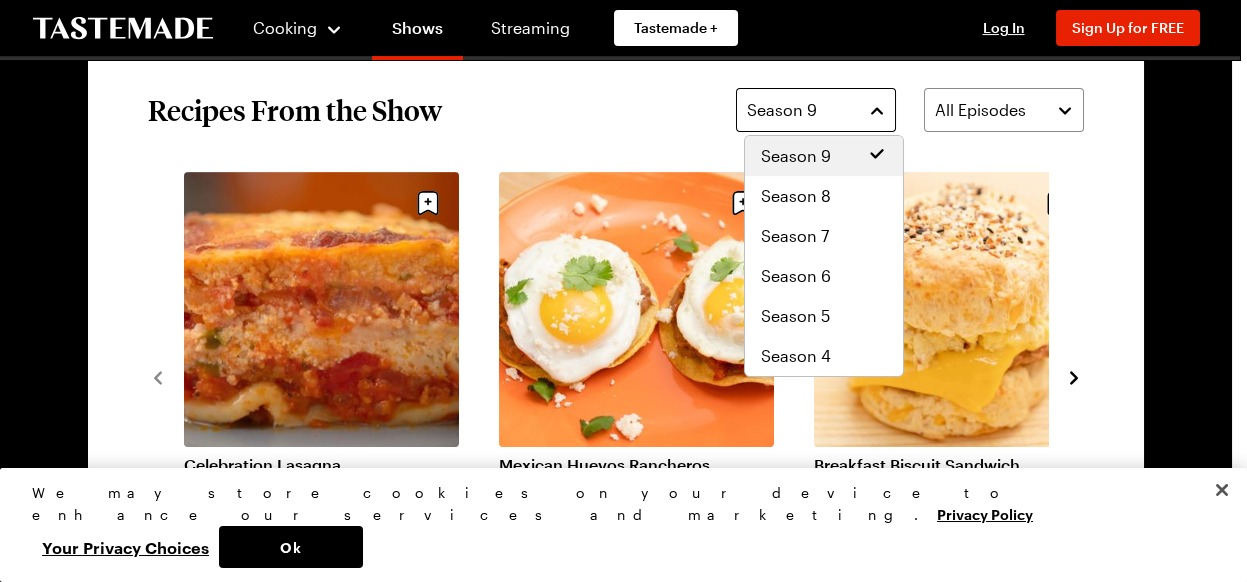 click on "Season 9" at bounding box center (816, 110) 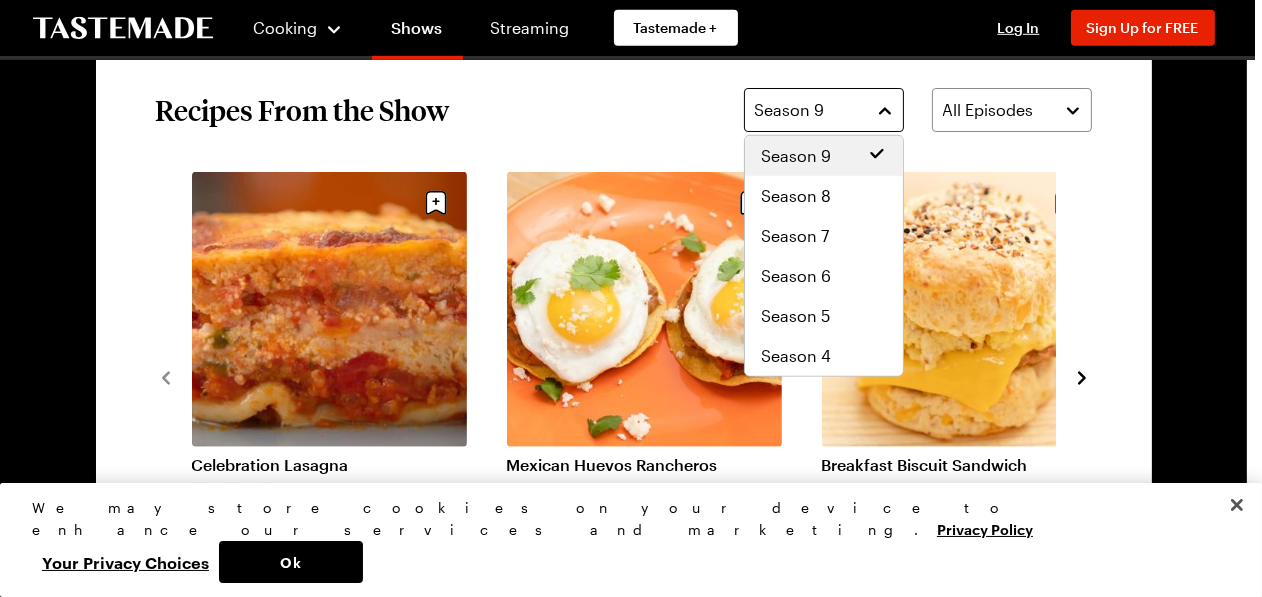 click on "Season 9" at bounding box center (824, 110) 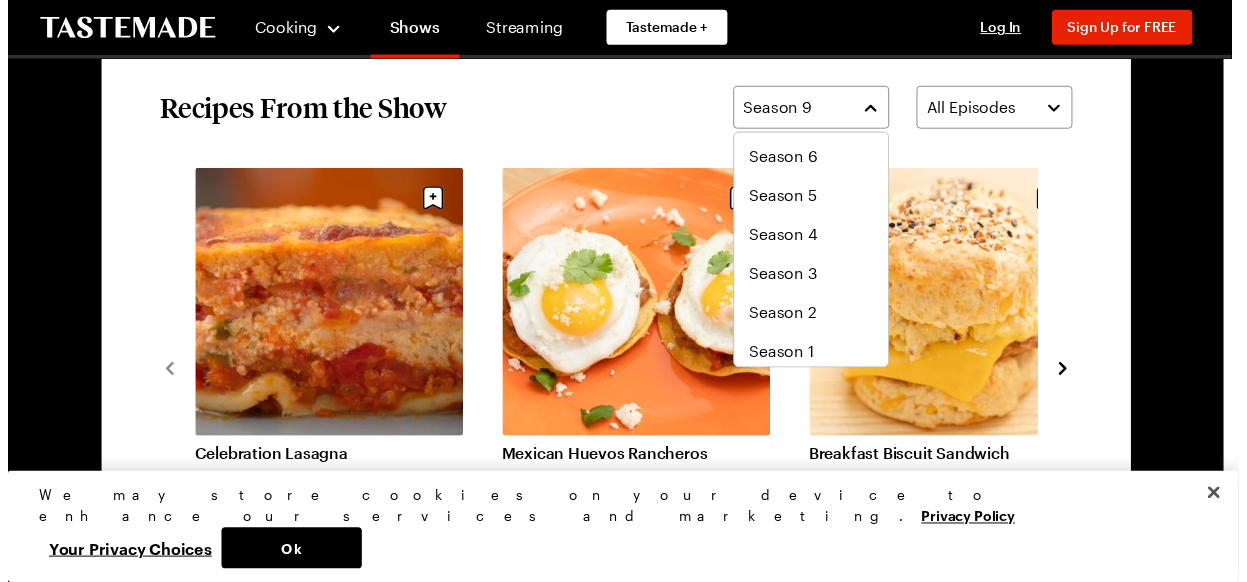 scroll, scrollTop: 119, scrollLeft: 0, axis: vertical 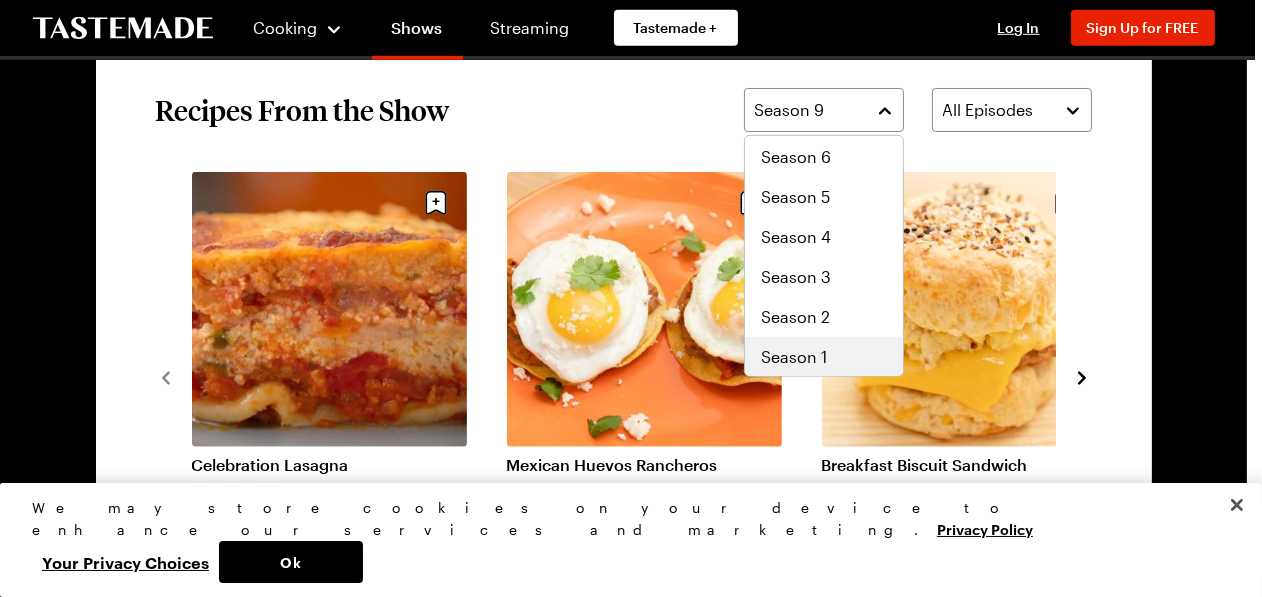 click on "Season 1" at bounding box center [794, 357] 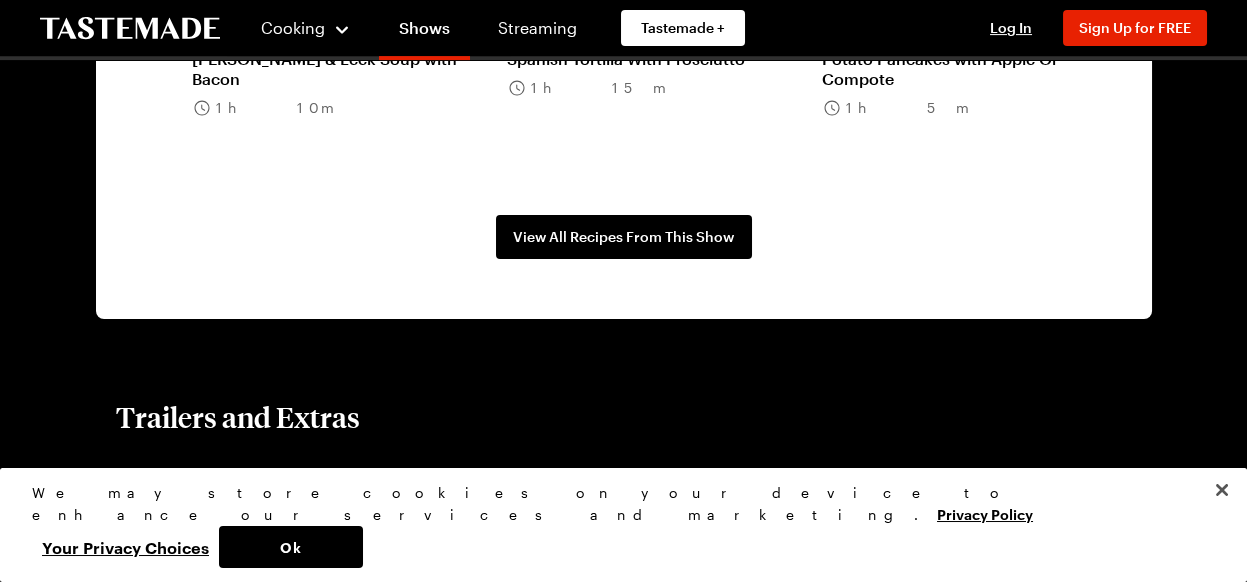 scroll, scrollTop: 1996, scrollLeft: 0, axis: vertical 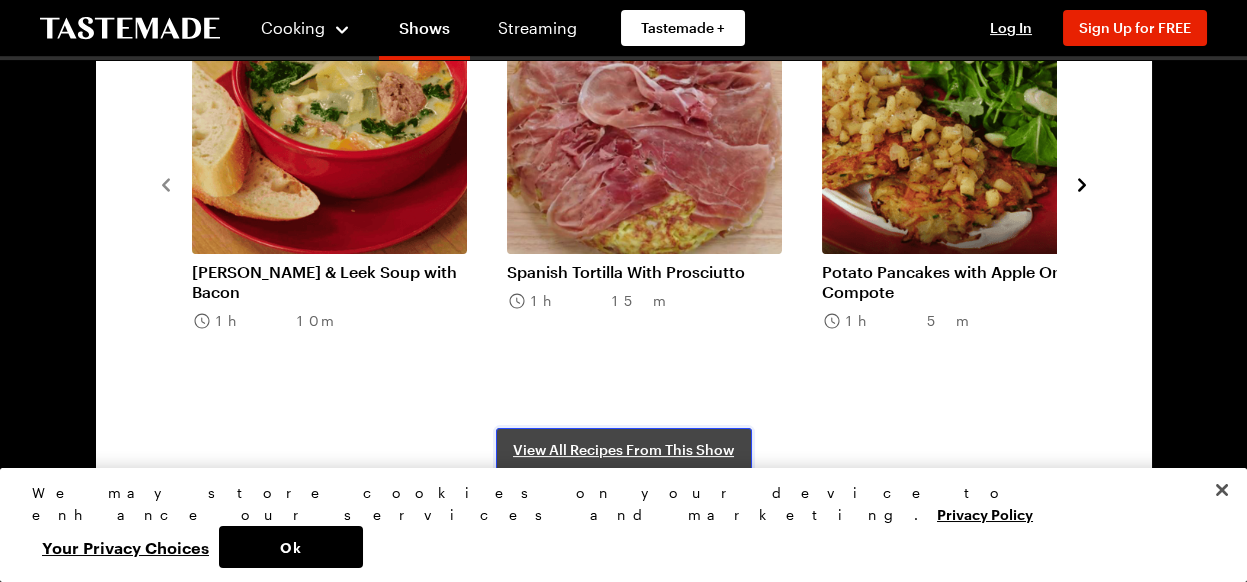 click on "View All Recipes From This Show" at bounding box center [623, 450] 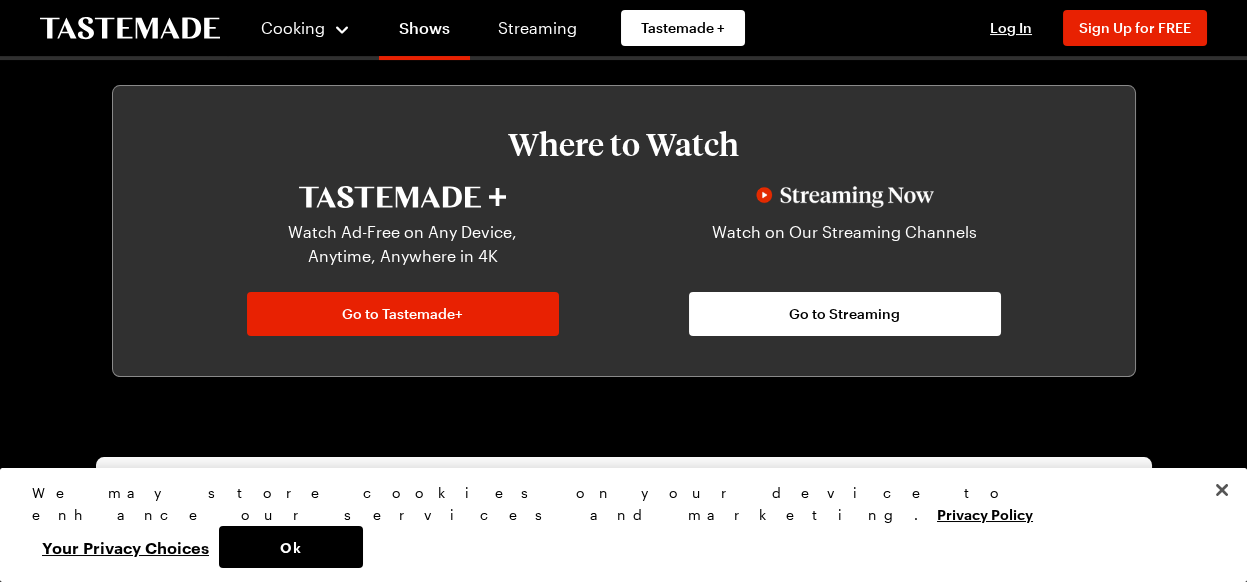 scroll, scrollTop: 964, scrollLeft: 0, axis: vertical 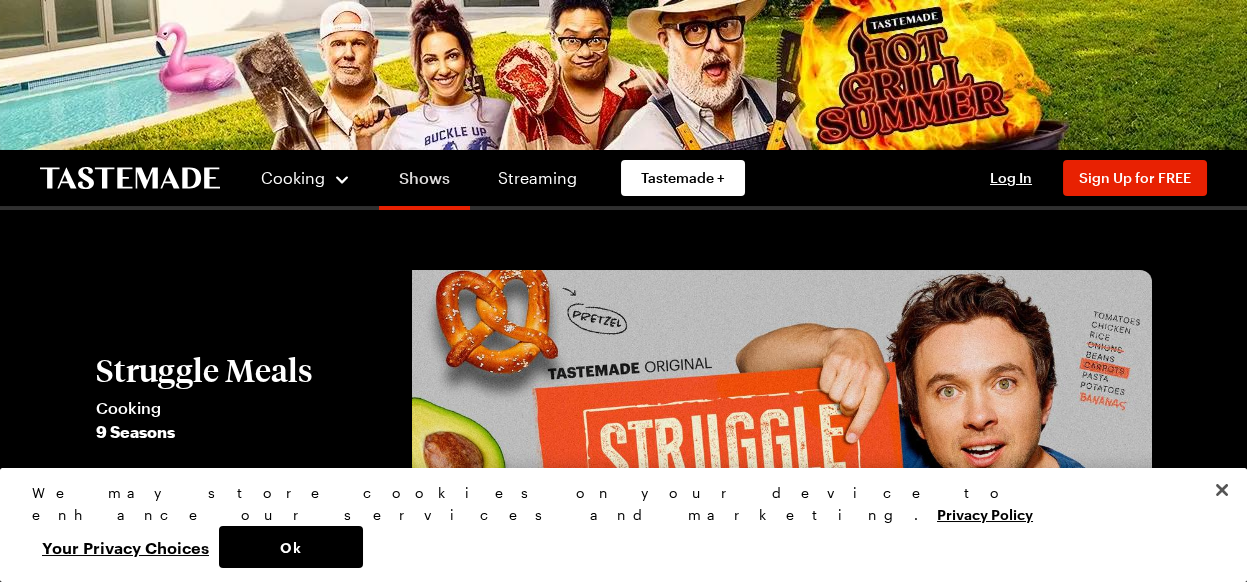 click on "Shows" at bounding box center (424, 182) 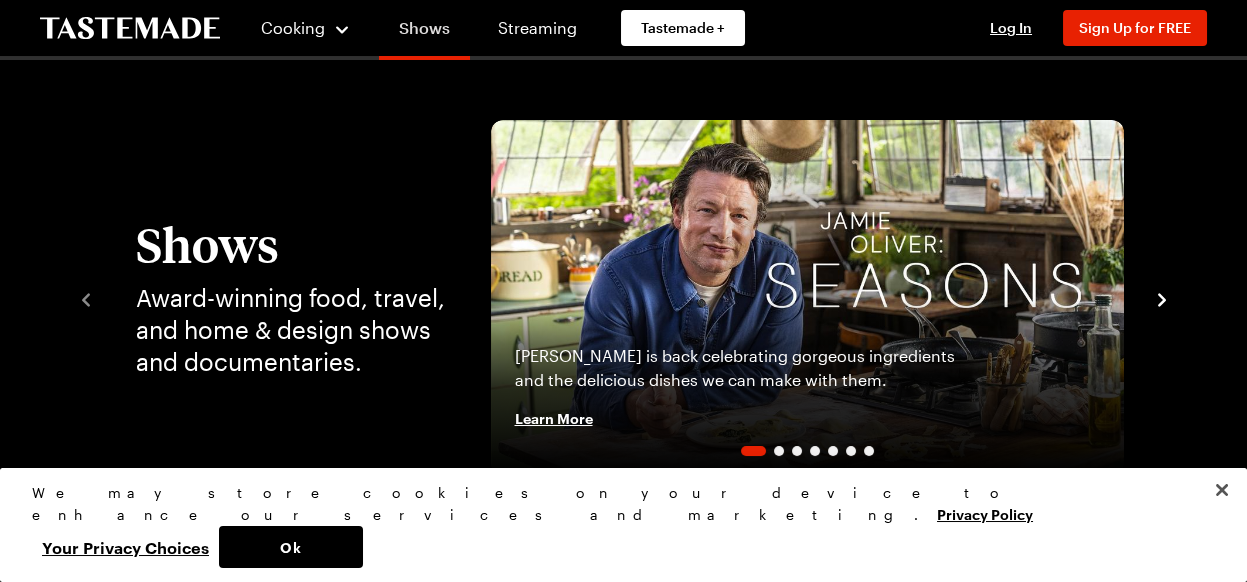 click on "Shows Award-winning food, travel, and home & design shows and documentaries. [PERSON_NAME] is back celebrating gorgeous ingredients and the delicious dishes we can make with them. Learn More Whether you’re a pro or just starting out, [PERSON_NAME] wants to arm you with the recipes to succeed in the kitchen. Learn More Tastemade's panel of comedians and food icons judge and debate [DATE] top 100 iconic dishes as voted by YOU. Learn More An enchanting, fantasy-filled property series where [PERSON_NAME] around incredible homes around the world. Learn More Chef [PERSON_NAME] demystifies sourcing wild game and cooking gourmet food over an open fire. Learn More Step into [PERSON_NAME] kitchen to discover vibrant, approachable dishes paired with her signature wit. Learn More Pro cook & designer [PERSON_NAME] works with homeowners to reimagine their kitchens through a chef’s eyes. Learn More" at bounding box center (624, 298) 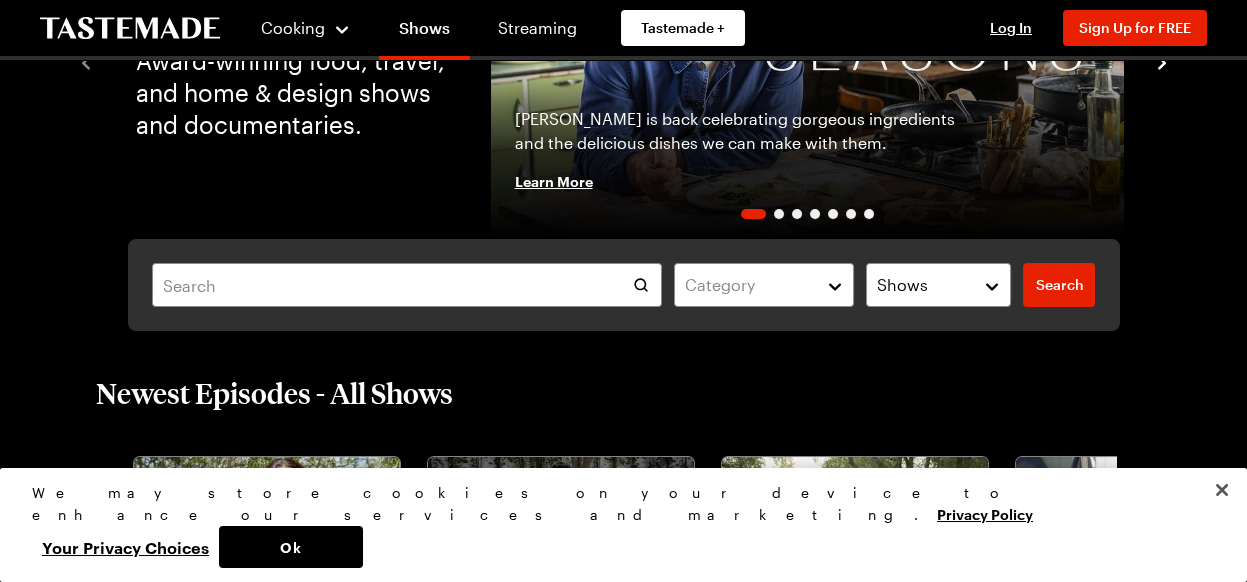 scroll, scrollTop: 262, scrollLeft: 0, axis: vertical 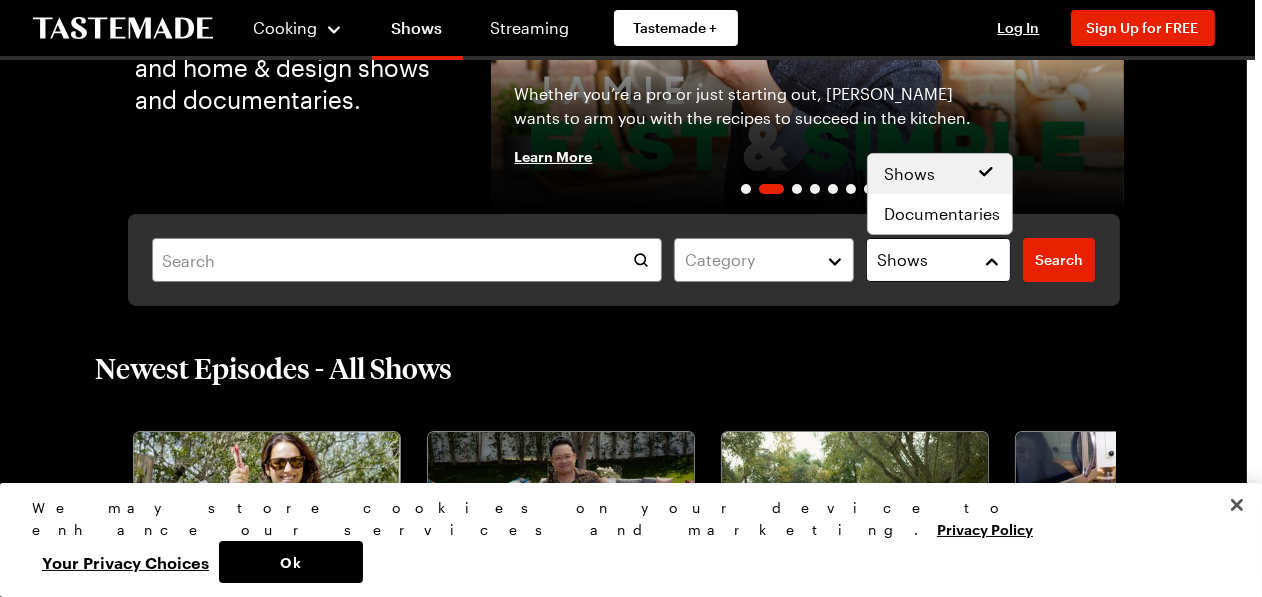 click on "Shows" at bounding box center [939, 260] 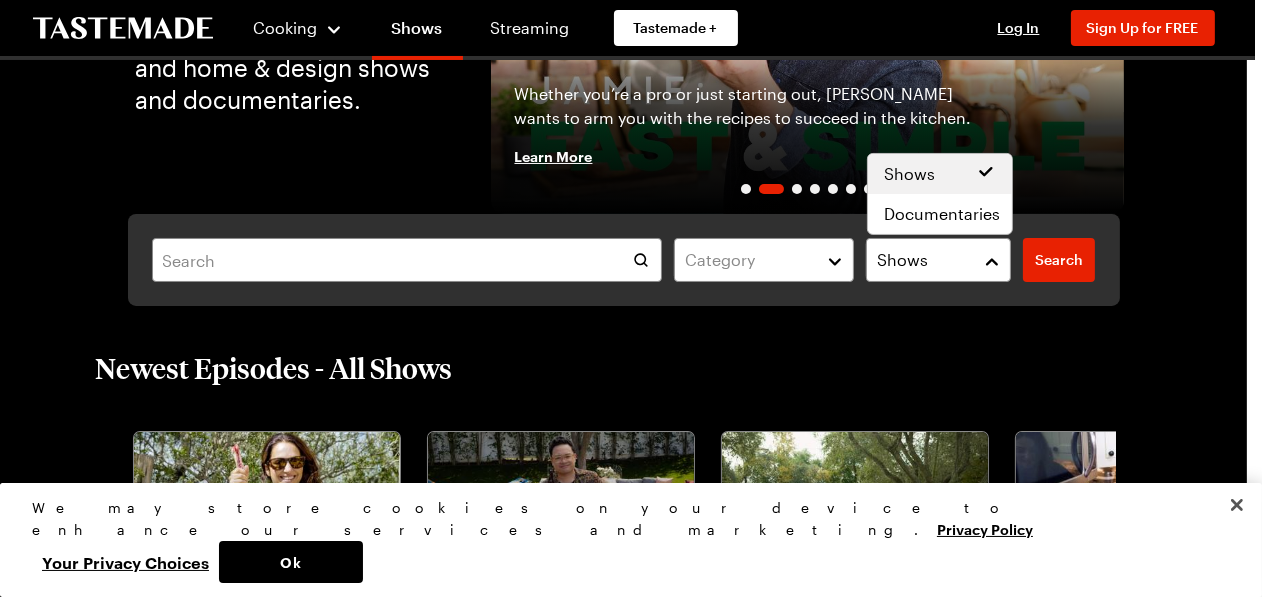 drag, startPoint x: 1260, startPoint y: 35, endPoint x: 1260, endPoint y: 48, distance: 13 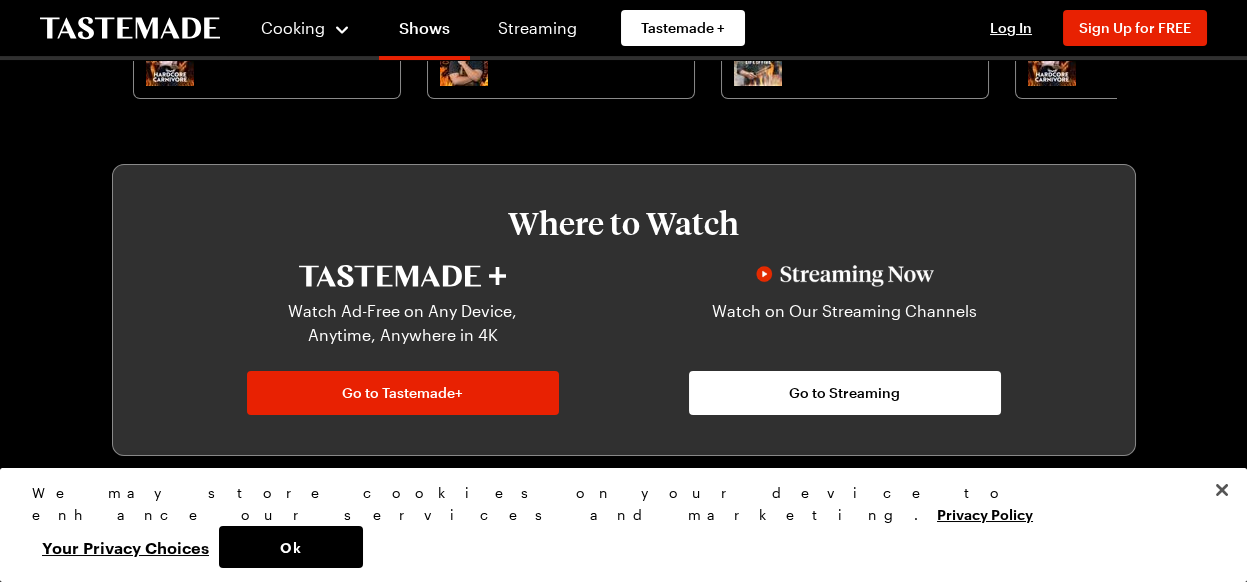 scroll, scrollTop: 969, scrollLeft: 0, axis: vertical 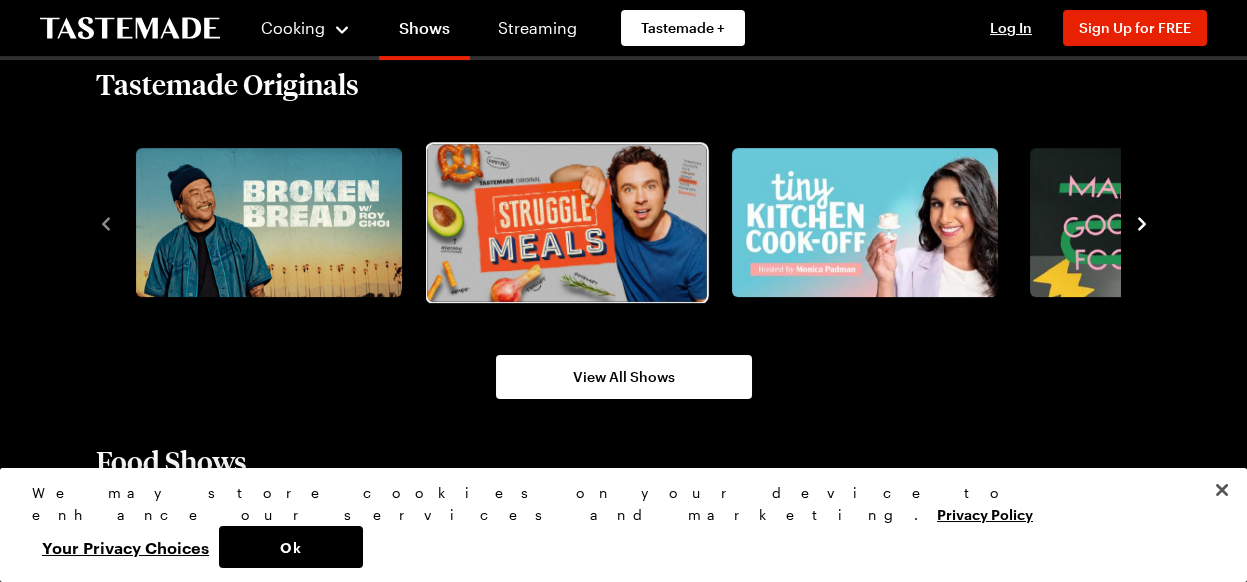 click at bounding box center [566, 222] 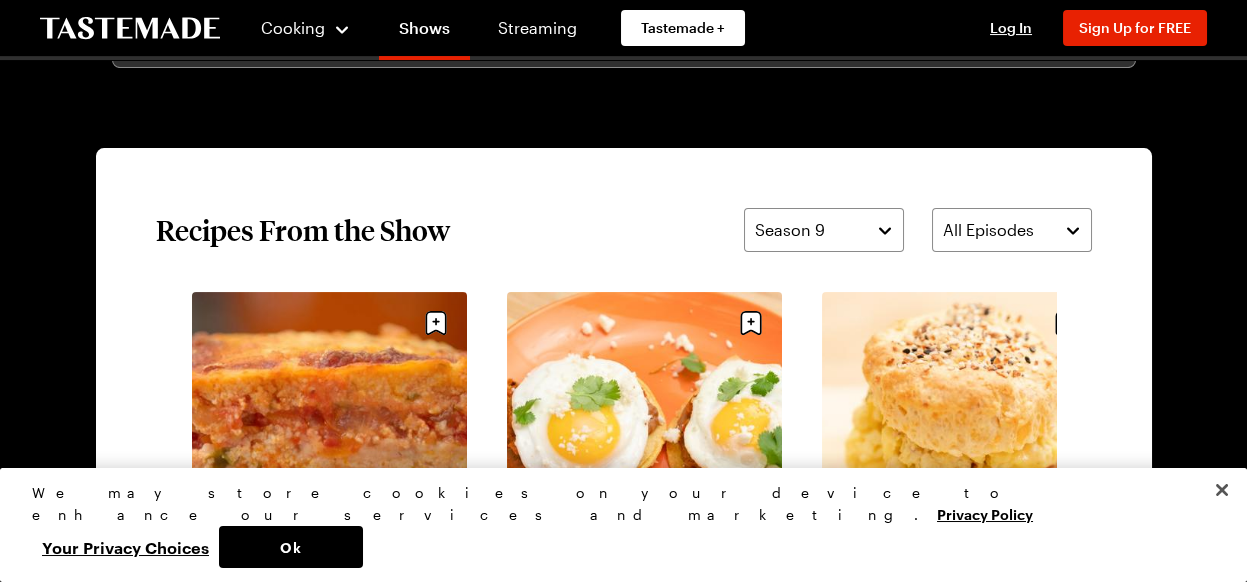 scroll, scrollTop: 0, scrollLeft: 0, axis: both 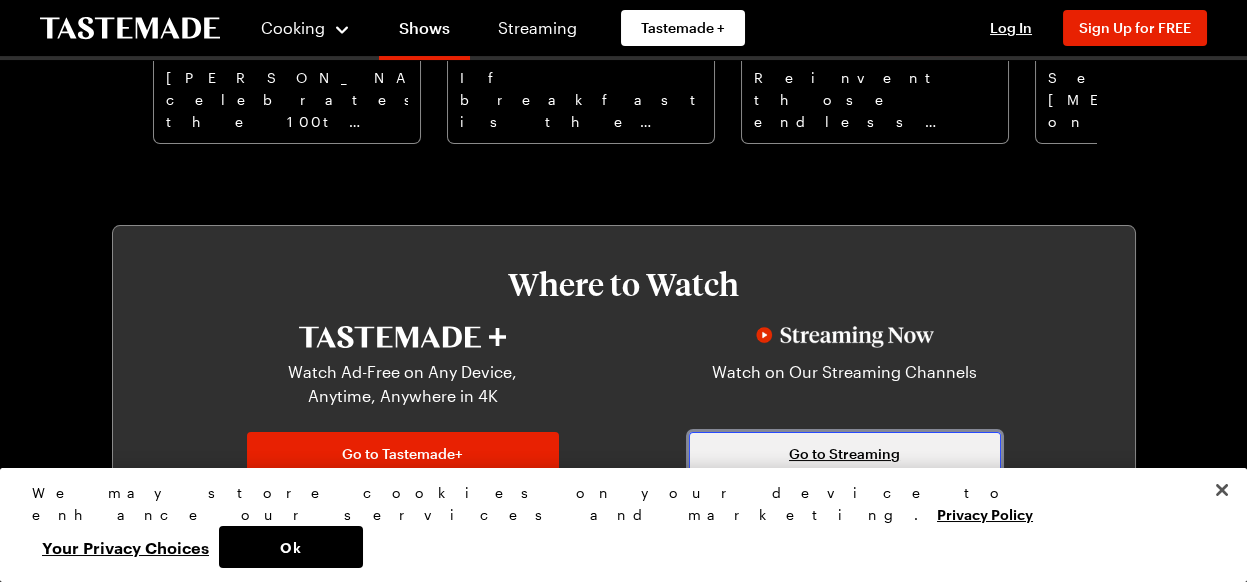 click on "Go to Streaming" at bounding box center (844, 454) 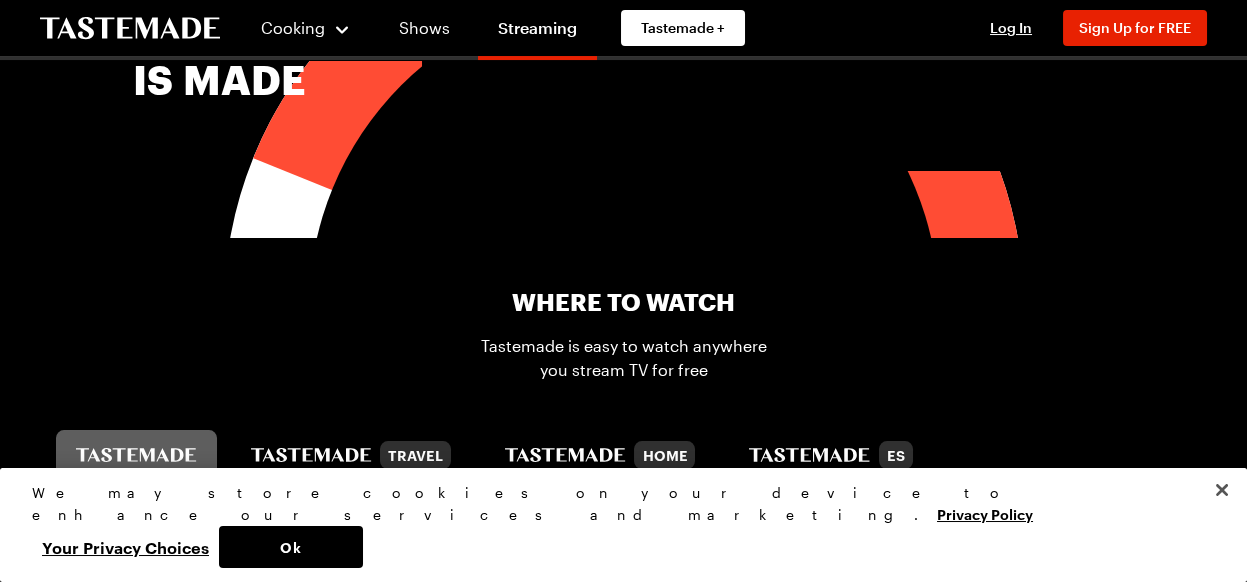 scroll, scrollTop: 0, scrollLeft: 0, axis: both 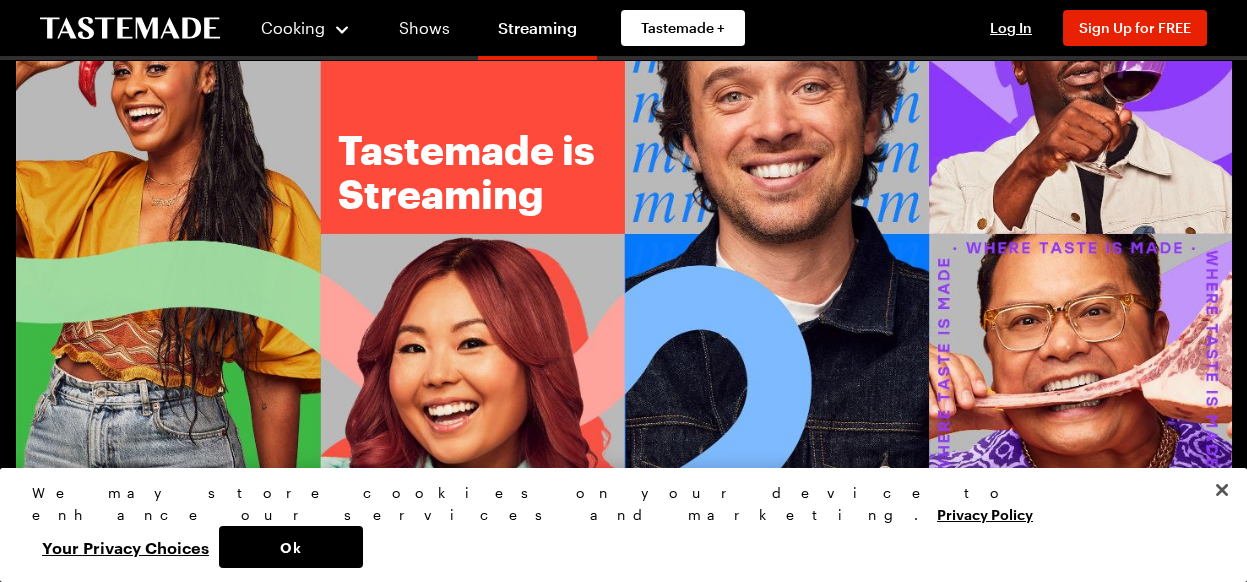 click at bounding box center (624, 230) 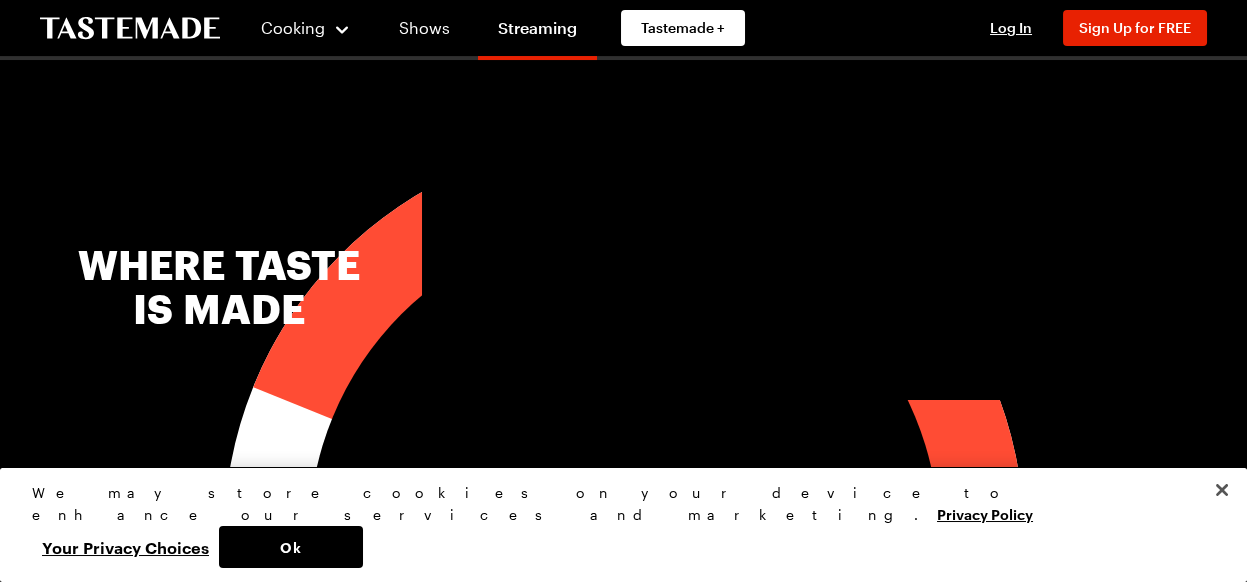 scroll, scrollTop: 593, scrollLeft: 0, axis: vertical 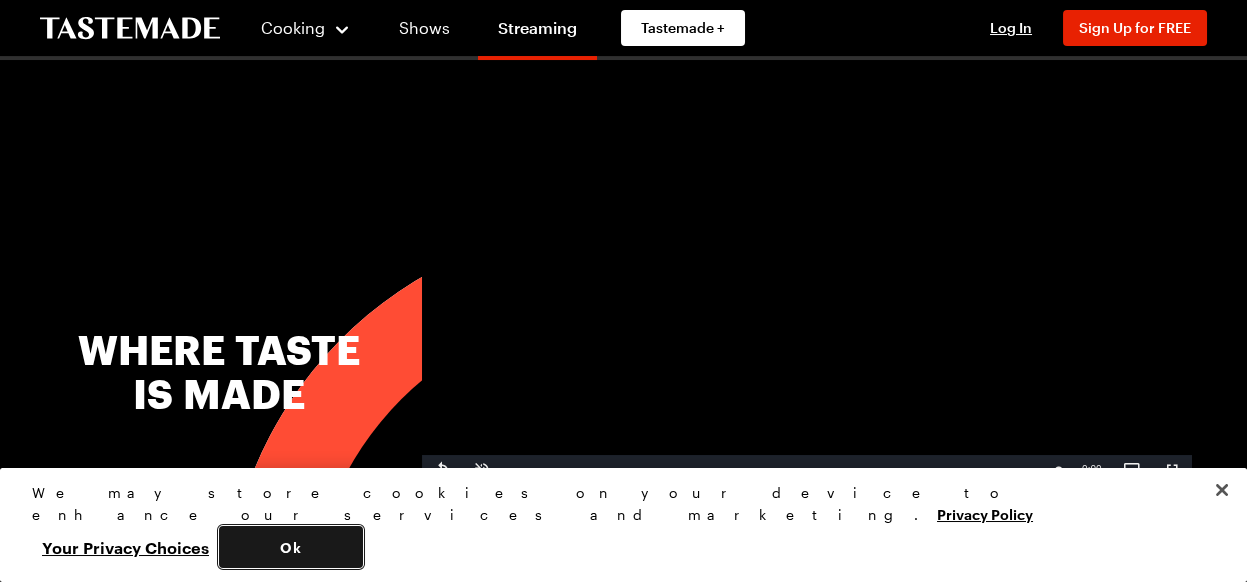 click on "Ok" at bounding box center (291, 547) 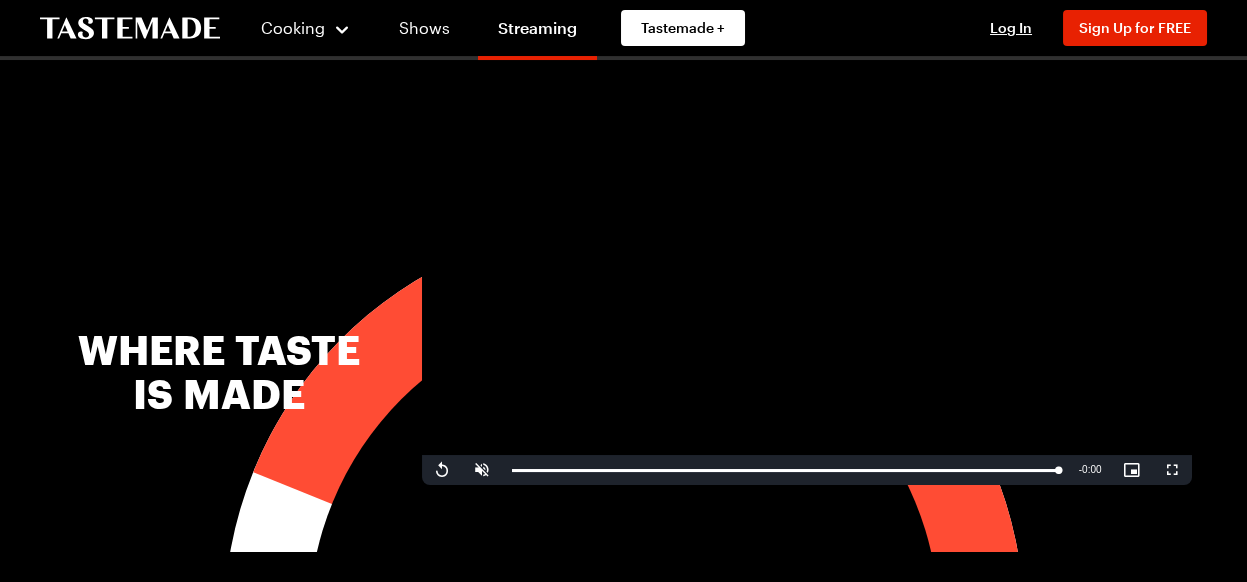 scroll, scrollTop: 0, scrollLeft: 0, axis: both 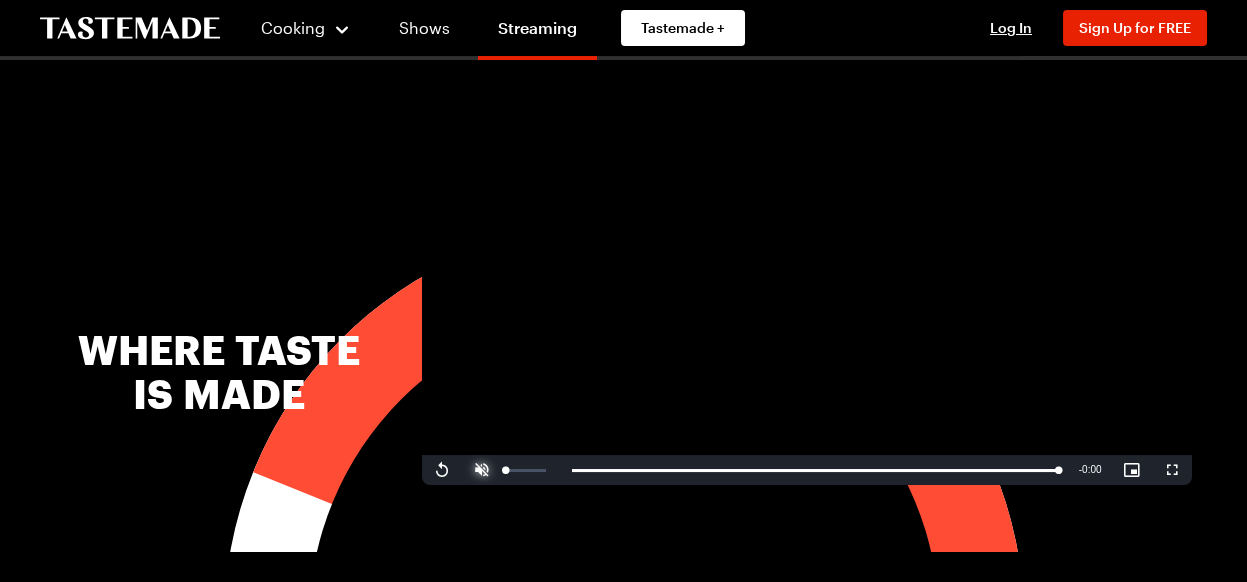 click at bounding box center [482, 470] 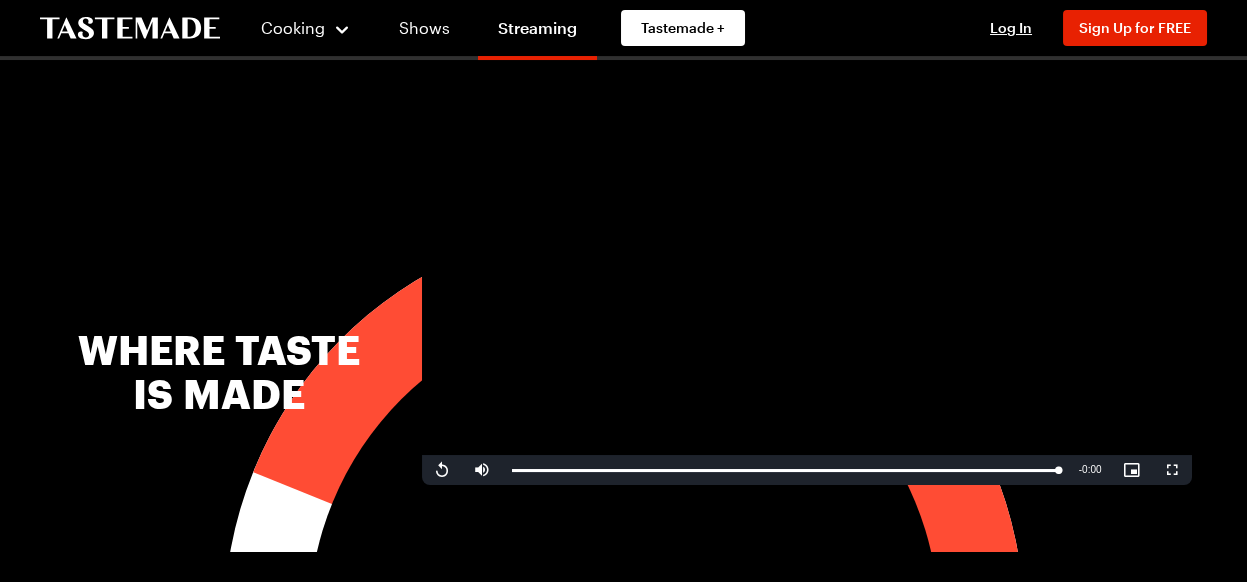 click at bounding box center (807, 268) 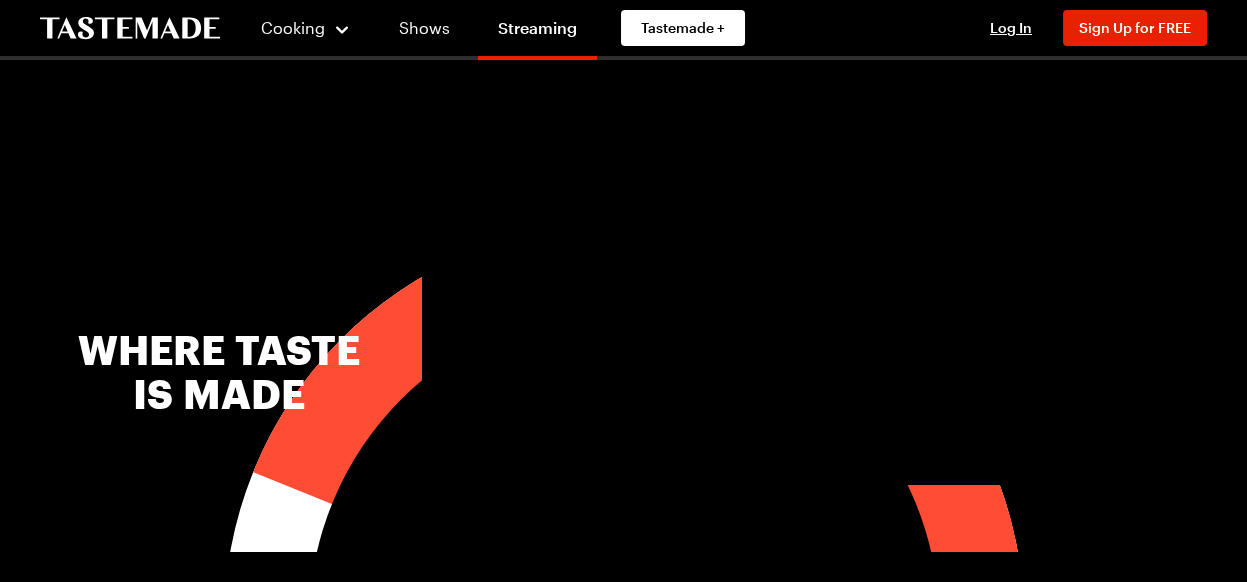 drag, startPoint x: 1243, startPoint y: 105, endPoint x: 1243, endPoint y: 131, distance: 26 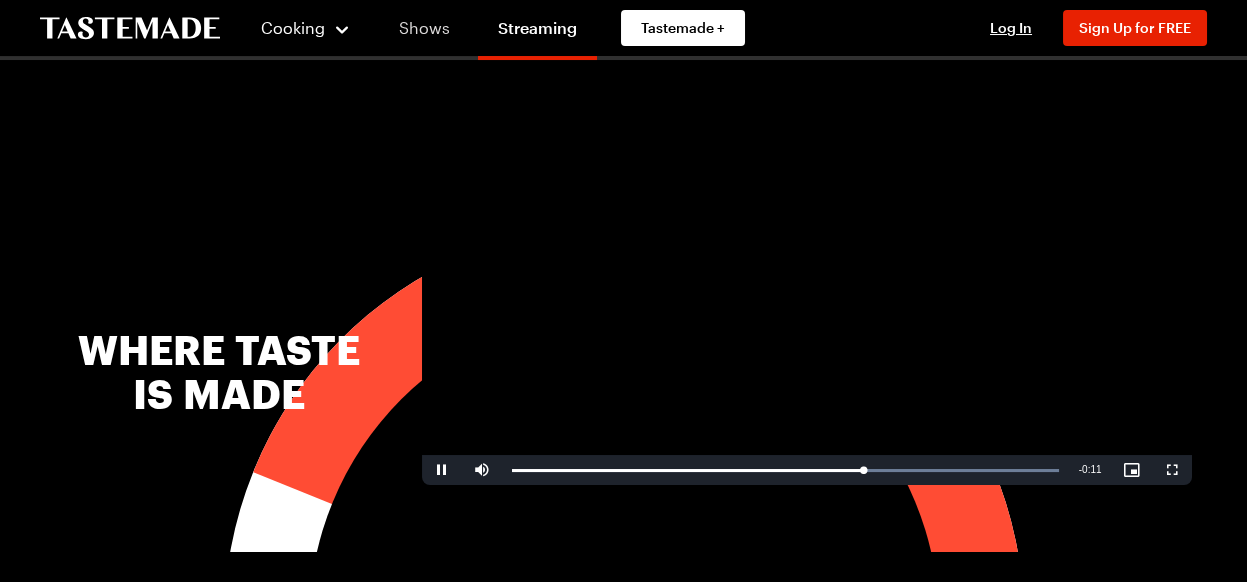 click on "Shows" at bounding box center [424, 28] 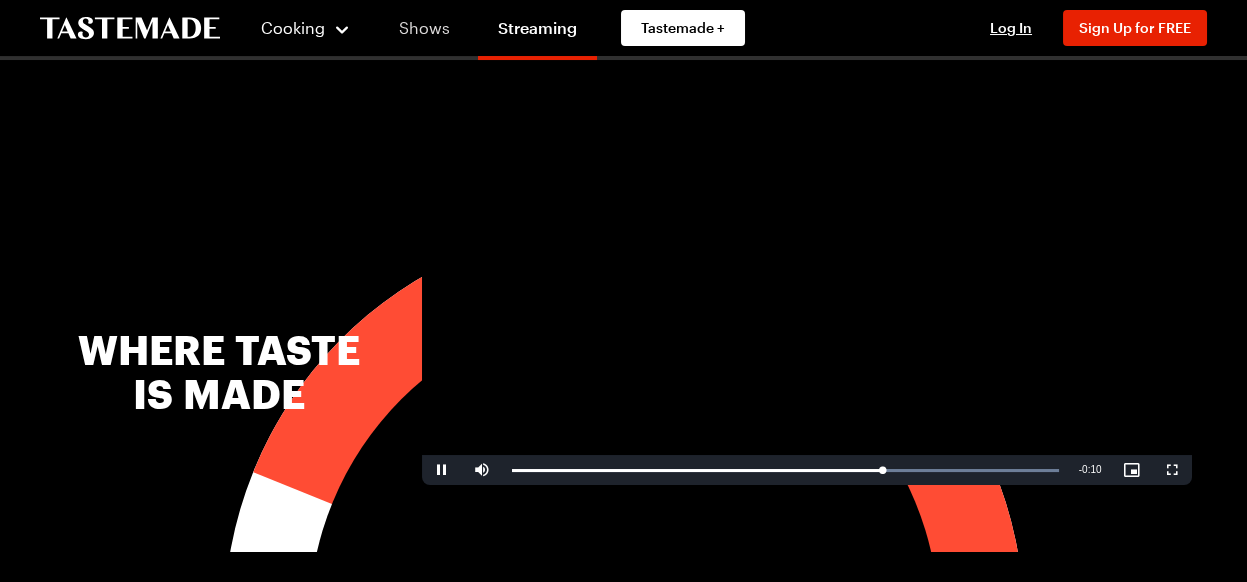 scroll, scrollTop: 0, scrollLeft: 0, axis: both 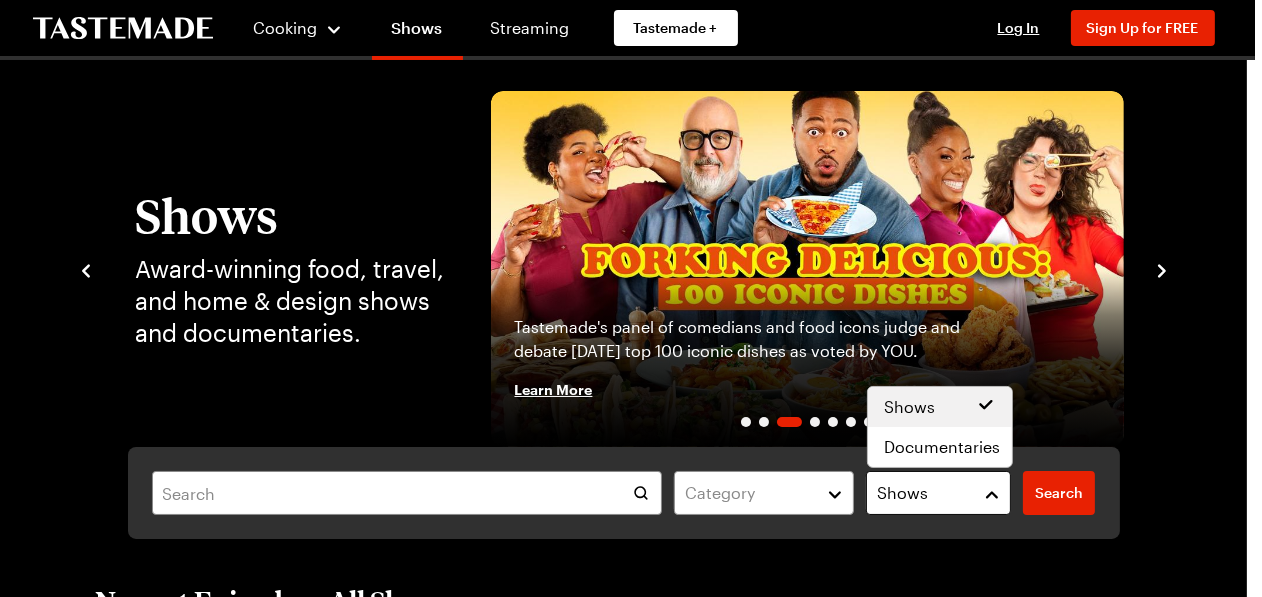 click on "Shows" at bounding box center (939, 493) 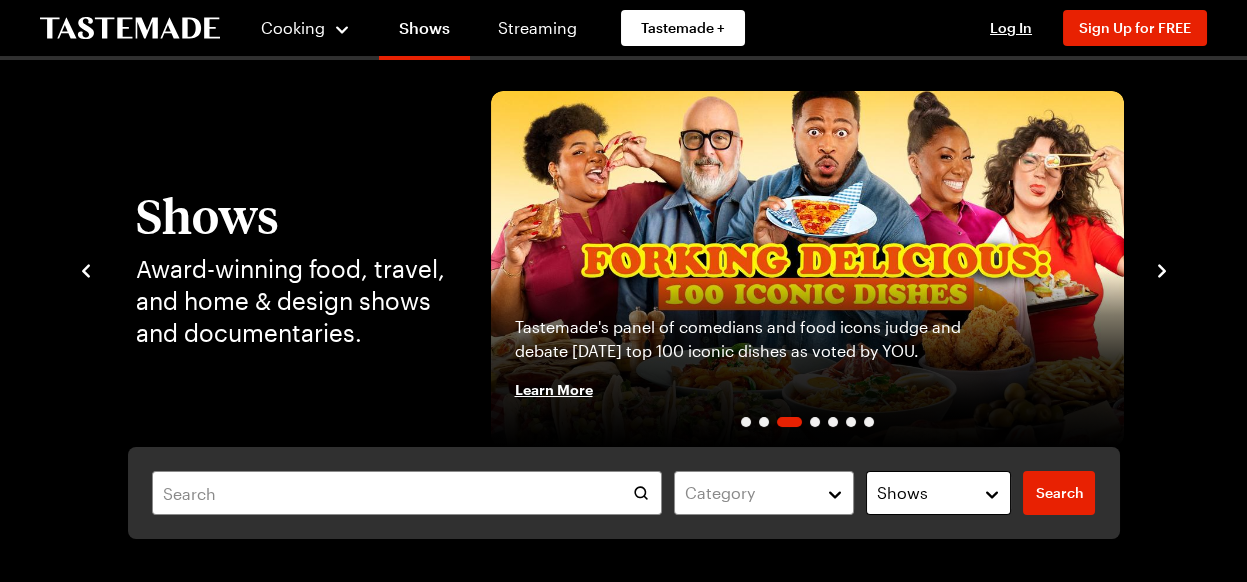 click on "Shows" at bounding box center [939, 493] 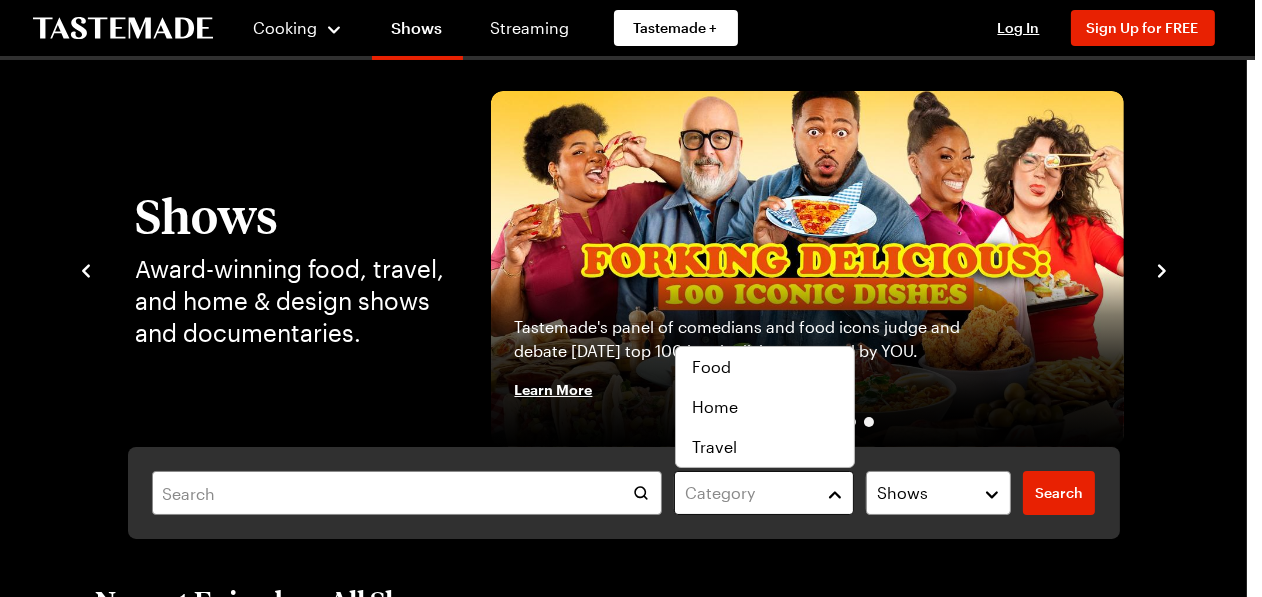 click on "Category" at bounding box center [764, 493] 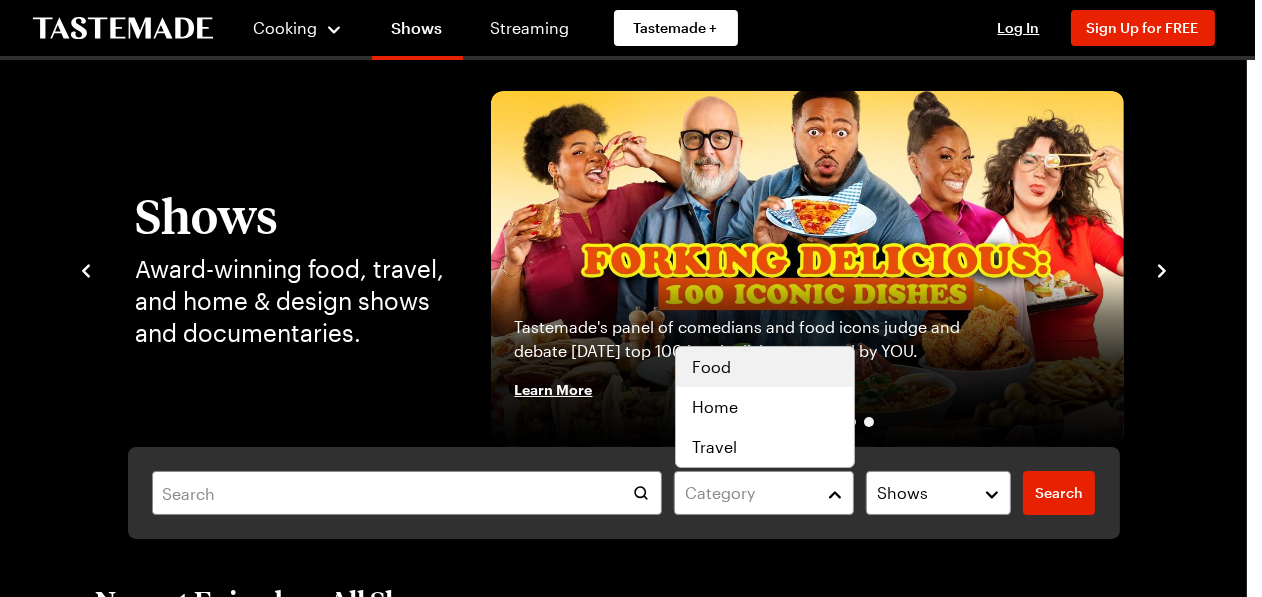 click on "Food" at bounding box center [711, 367] 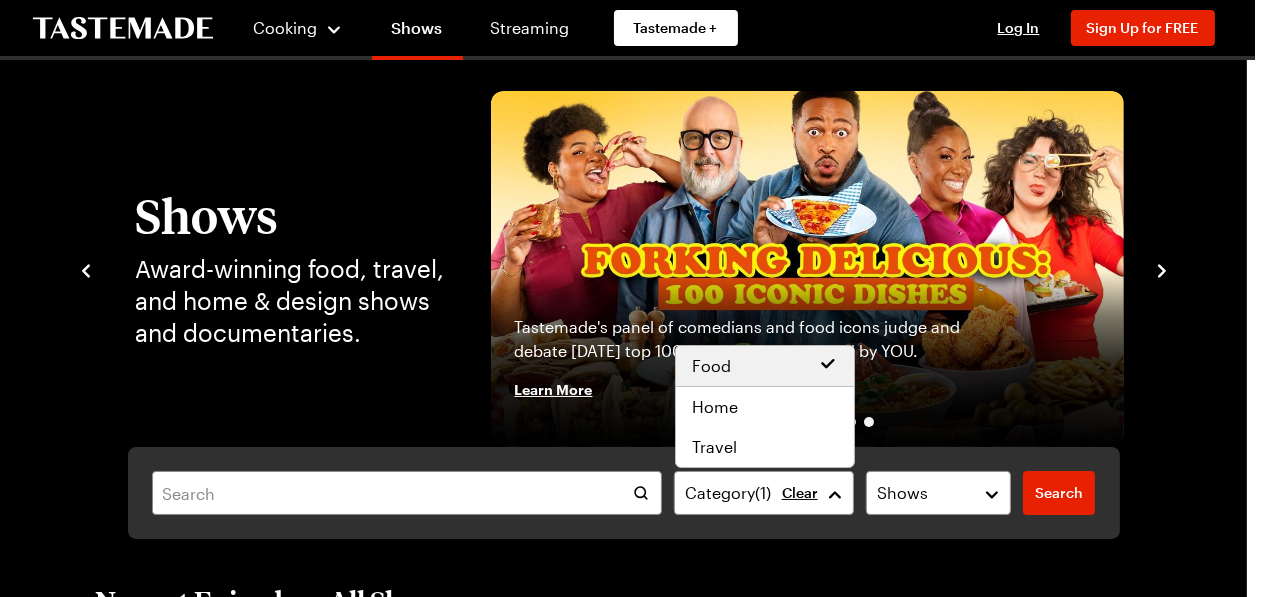 click on "Category  ( 1 ) Clear Shows Search Search" at bounding box center (624, 493) 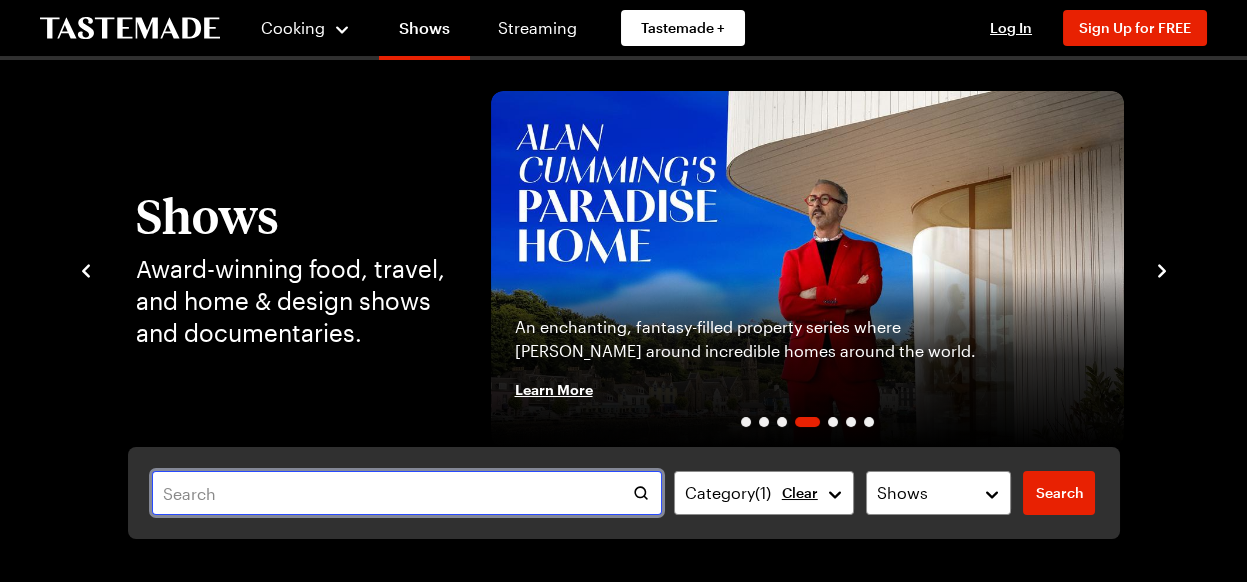 click at bounding box center [407, 493] 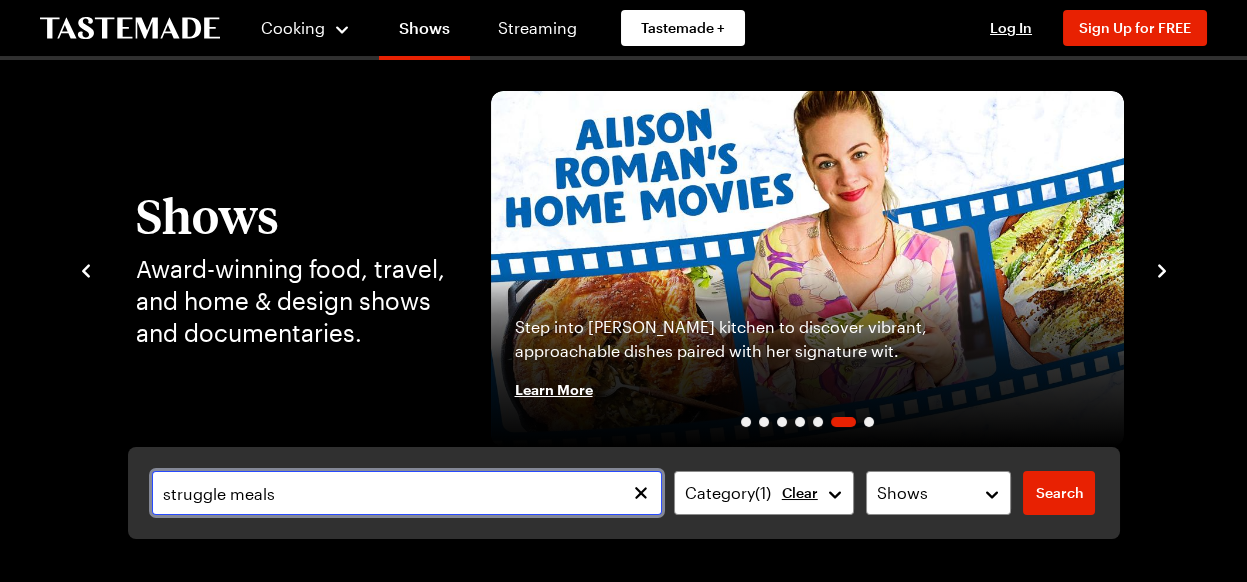 type on "struggle meals" 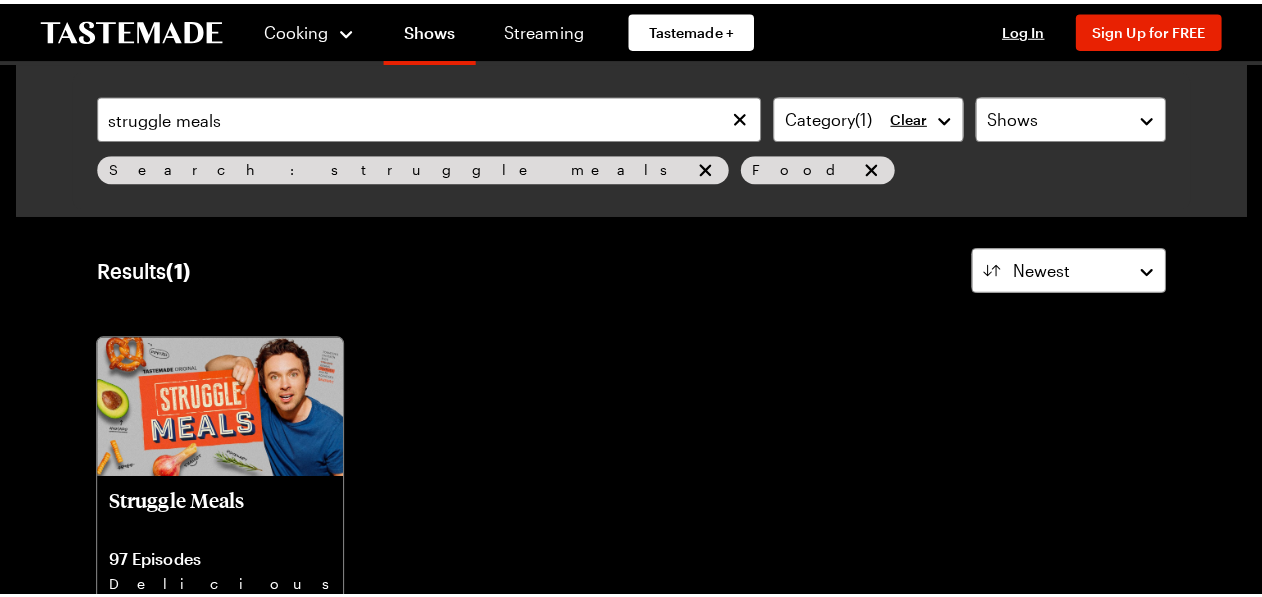 scroll, scrollTop: 0, scrollLeft: 0, axis: both 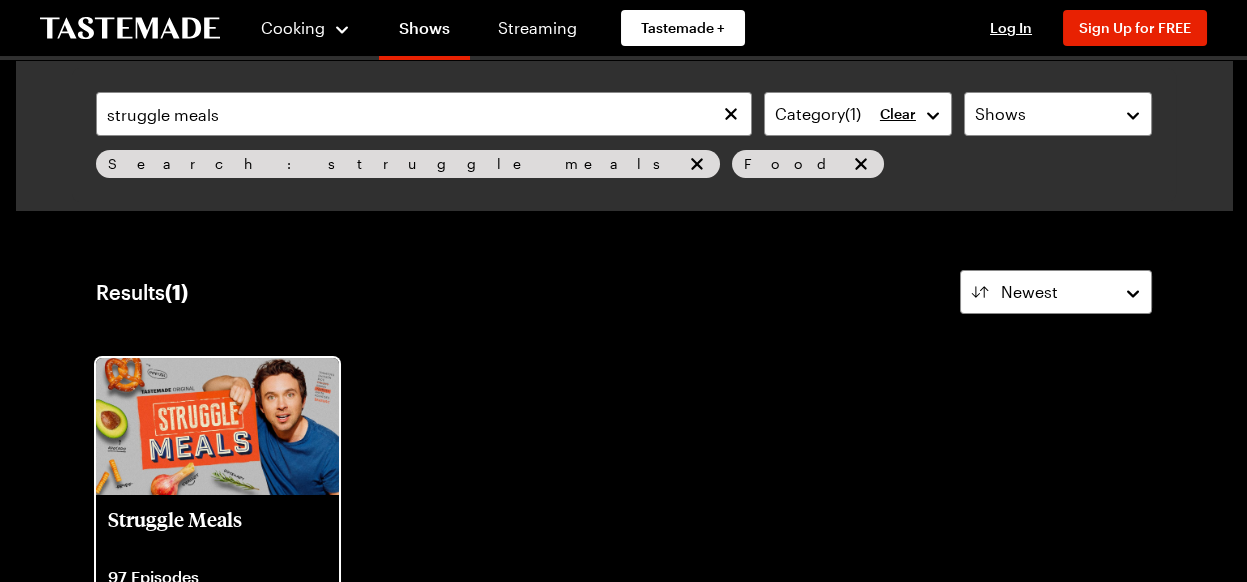 click at bounding box center [217, 426] 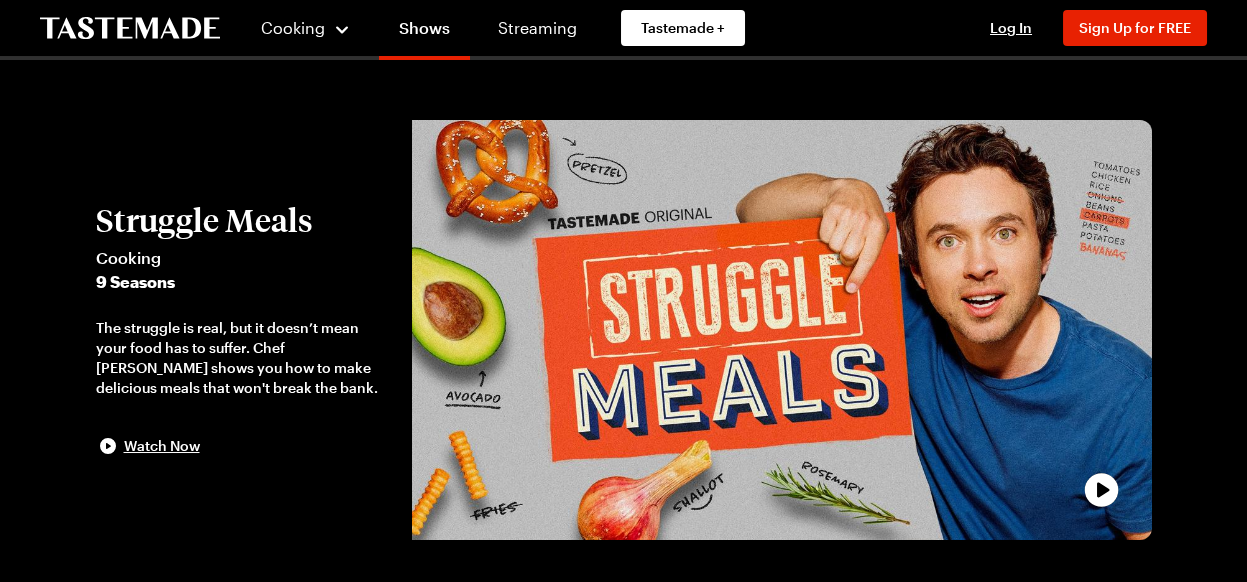 click on "Struggle Meals Cooking 9 Seasons The struggle is real, but it doesn’t mean your food has to suffer. Chef [PERSON_NAME] shows you how to make delicious meals that won't break the bank. Watch Now" at bounding box center (244, 330) 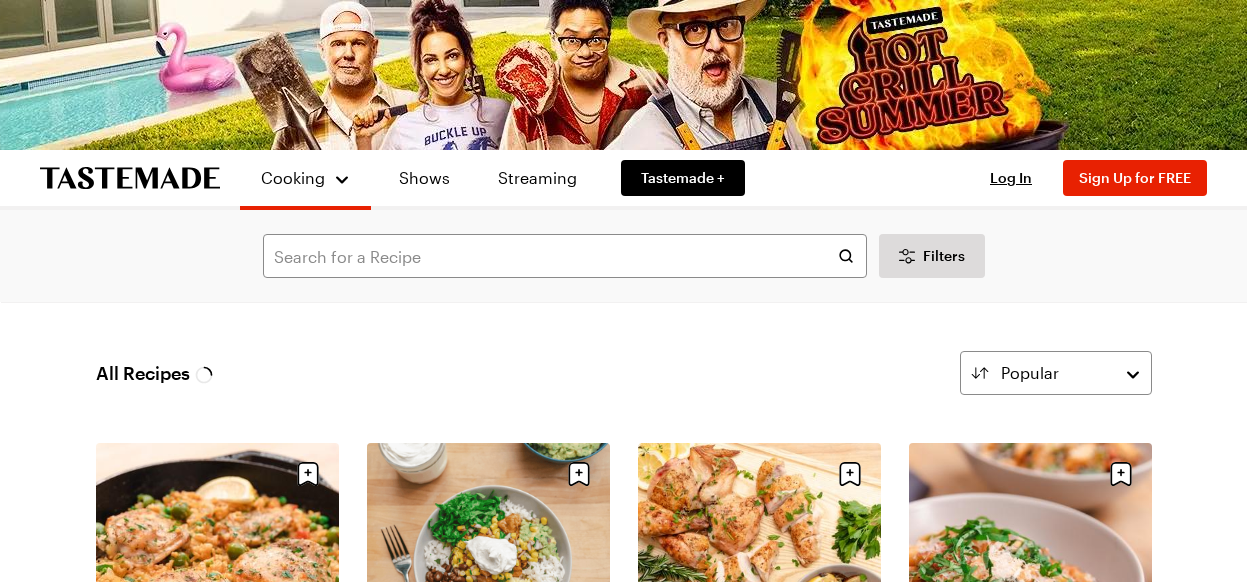 scroll, scrollTop: 0, scrollLeft: 0, axis: both 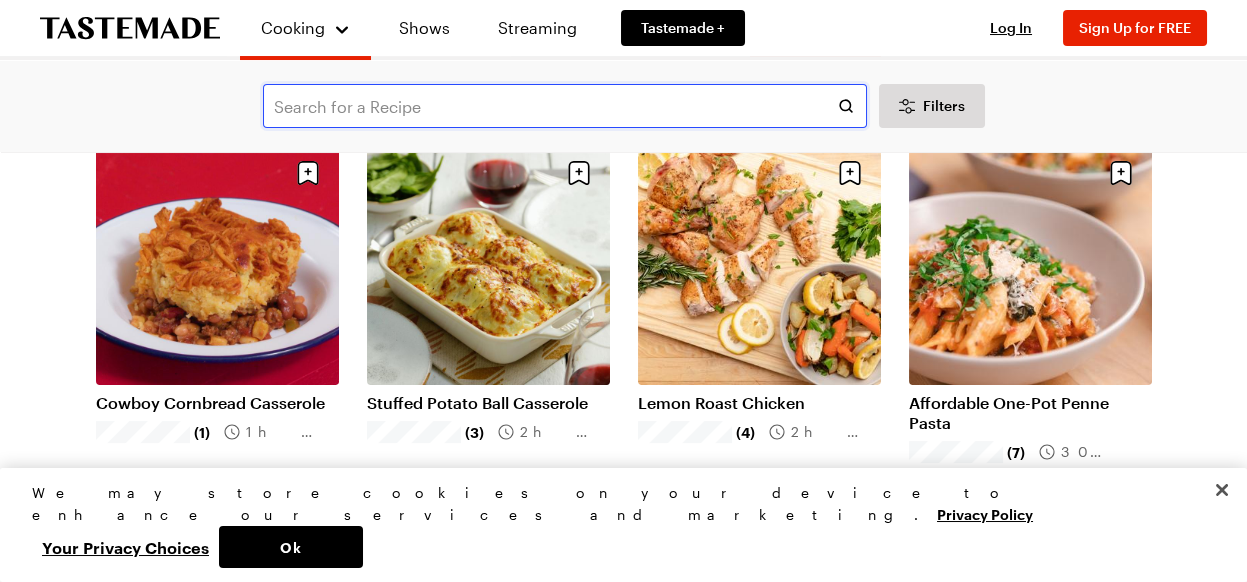 click at bounding box center (565, 106) 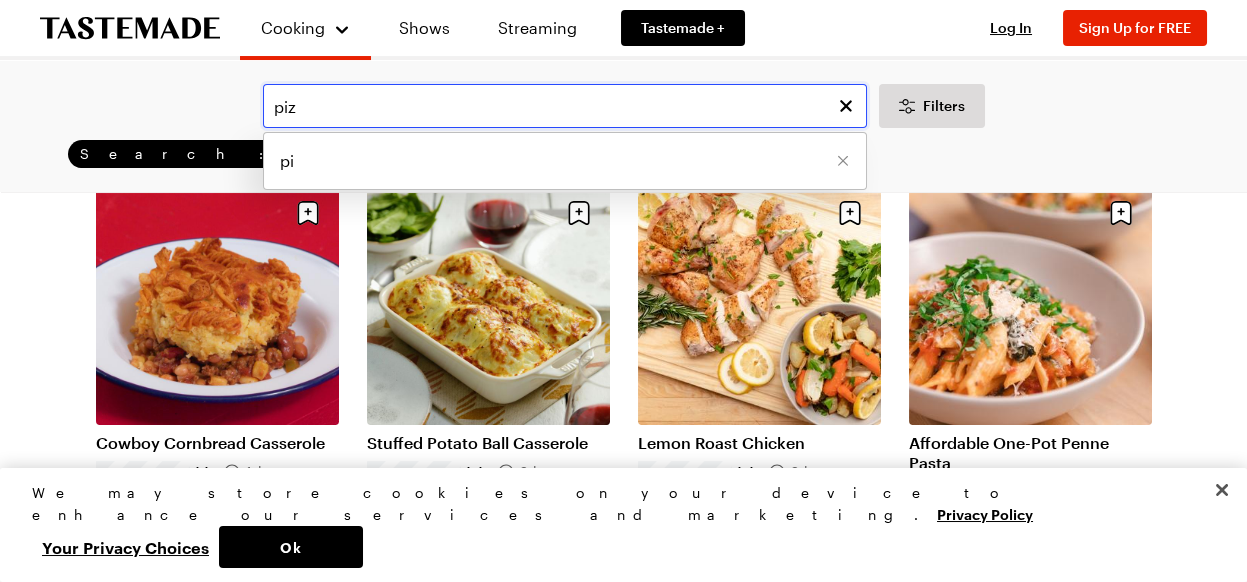 scroll, scrollTop: 750, scrollLeft: 0, axis: vertical 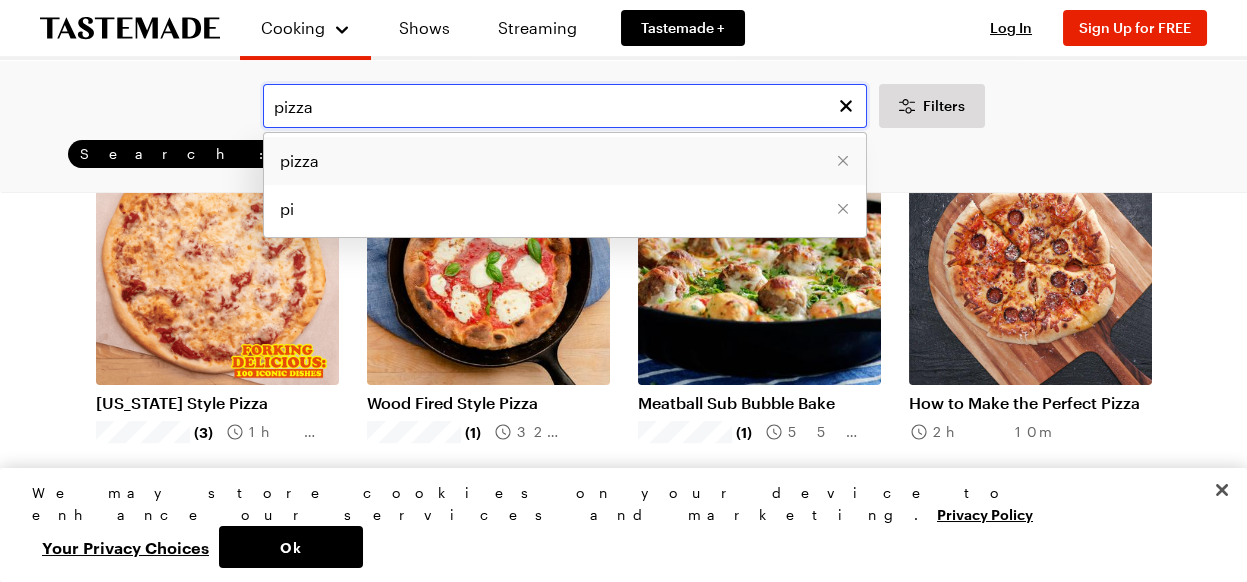 type on "pizza" 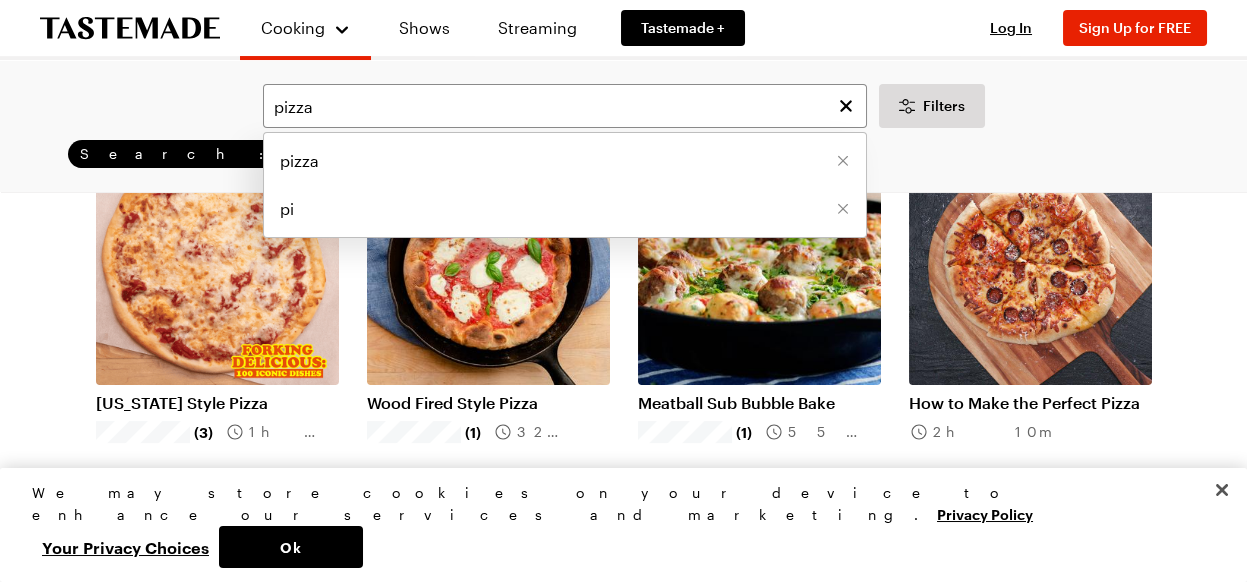 drag, startPoint x: 294, startPoint y: 154, endPoint x: 306, endPoint y: 154, distance: 12 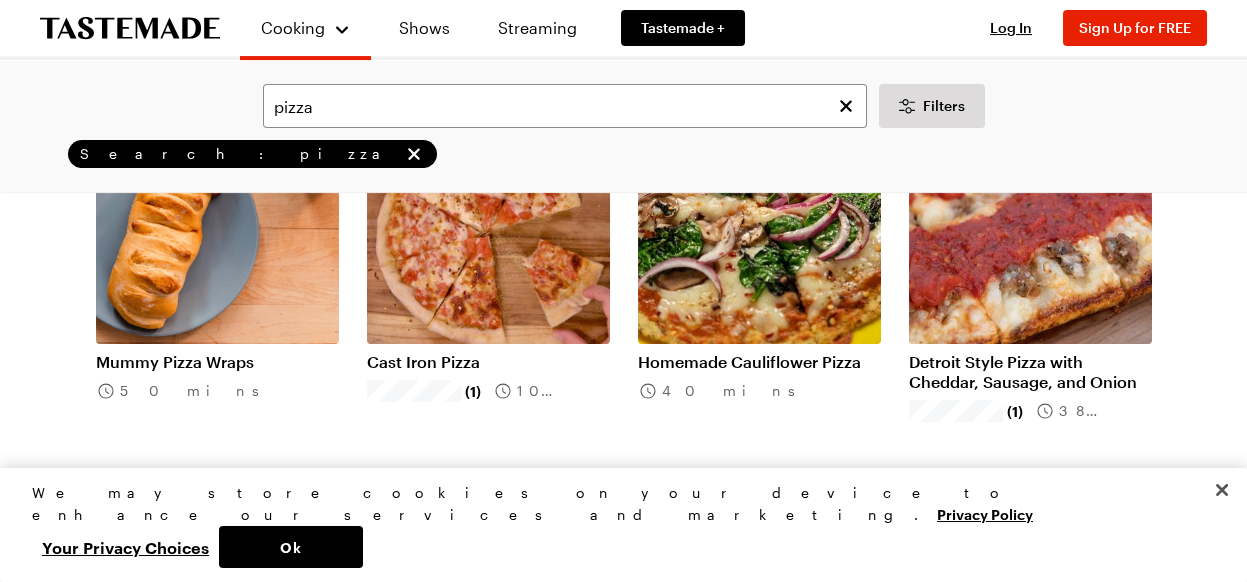 scroll, scrollTop: 1623, scrollLeft: 0, axis: vertical 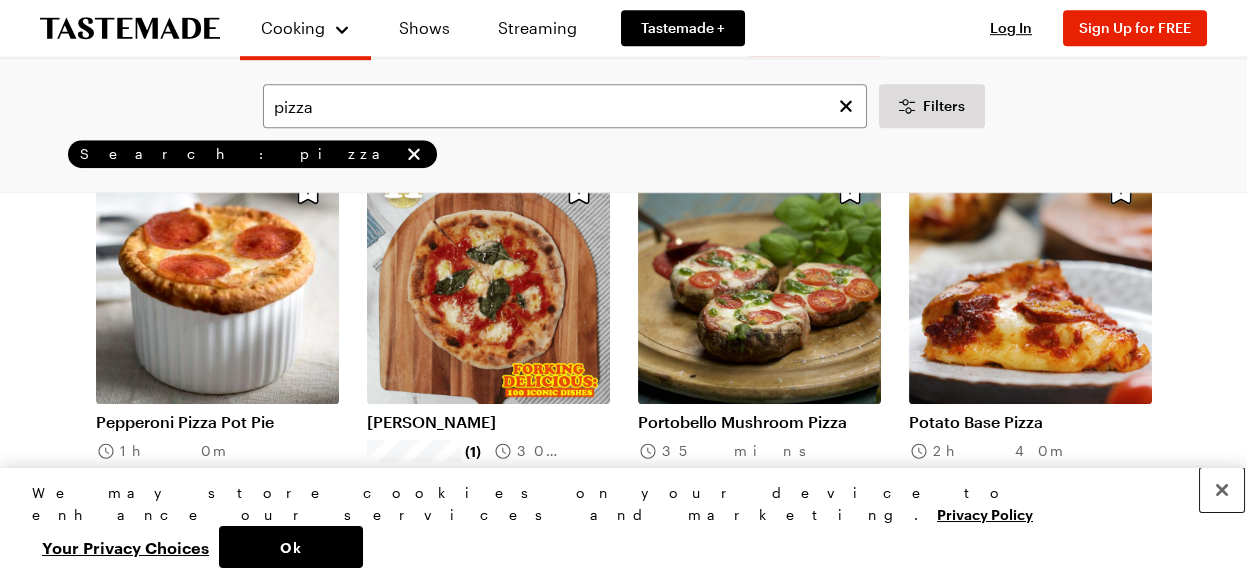 drag, startPoint x: 1243, startPoint y: 538, endPoint x: 1252, endPoint y: 516, distance: 23.769728 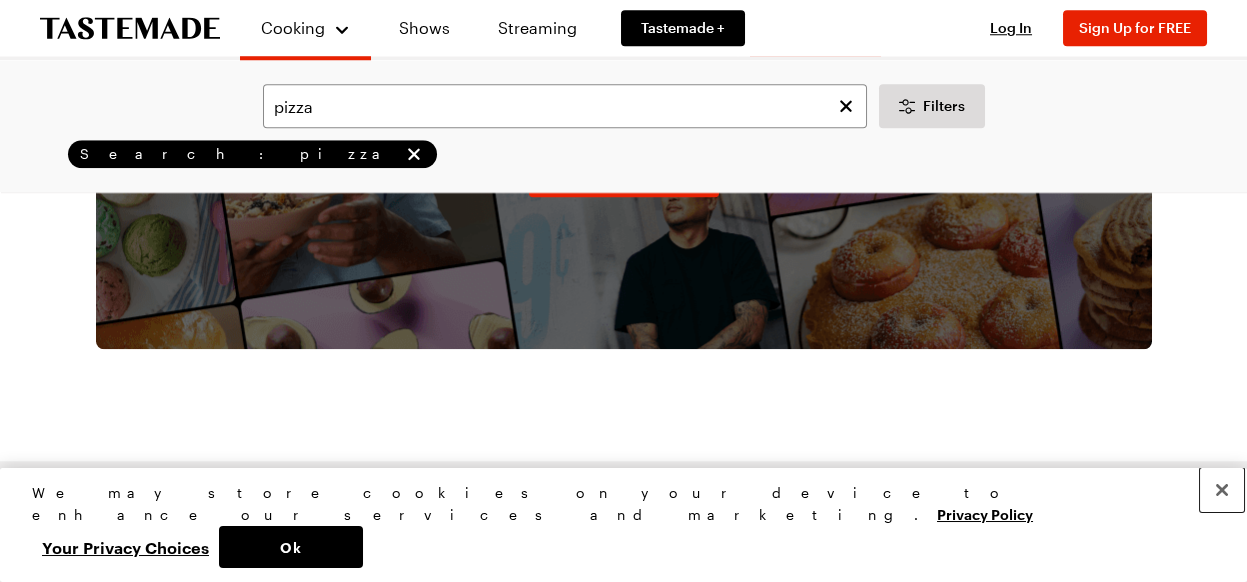 scroll, scrollTop: 7980, scrollLeft: 0, axis: vertical 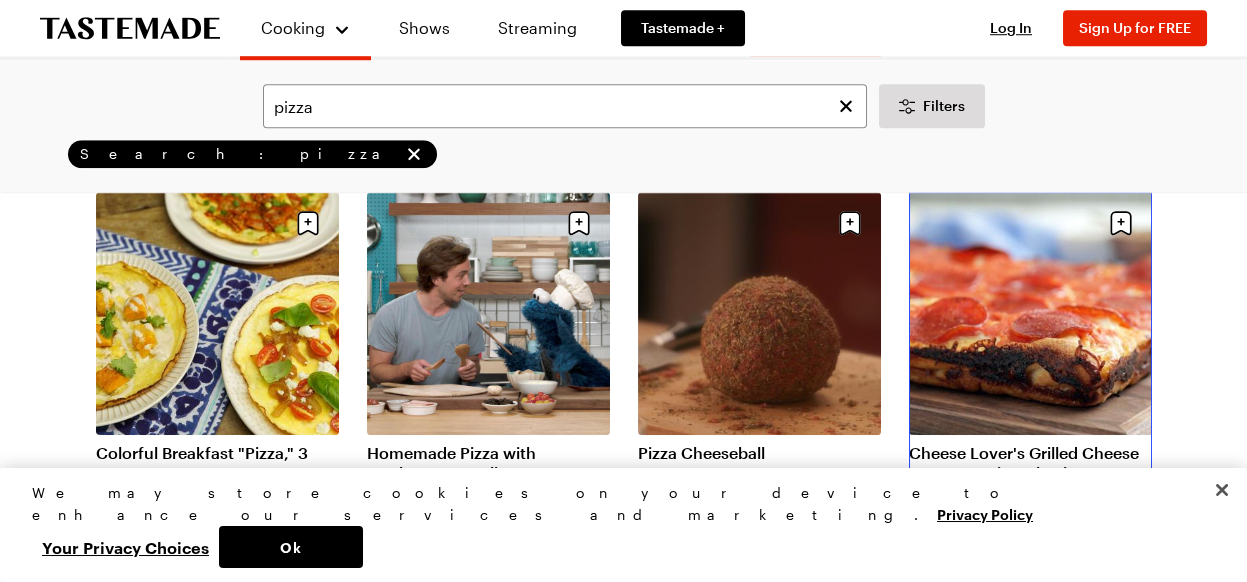 click on "Cheese Lover's Grilled Cheese Crust Detroit Style Pizza" at bounding box center [1030, 463] 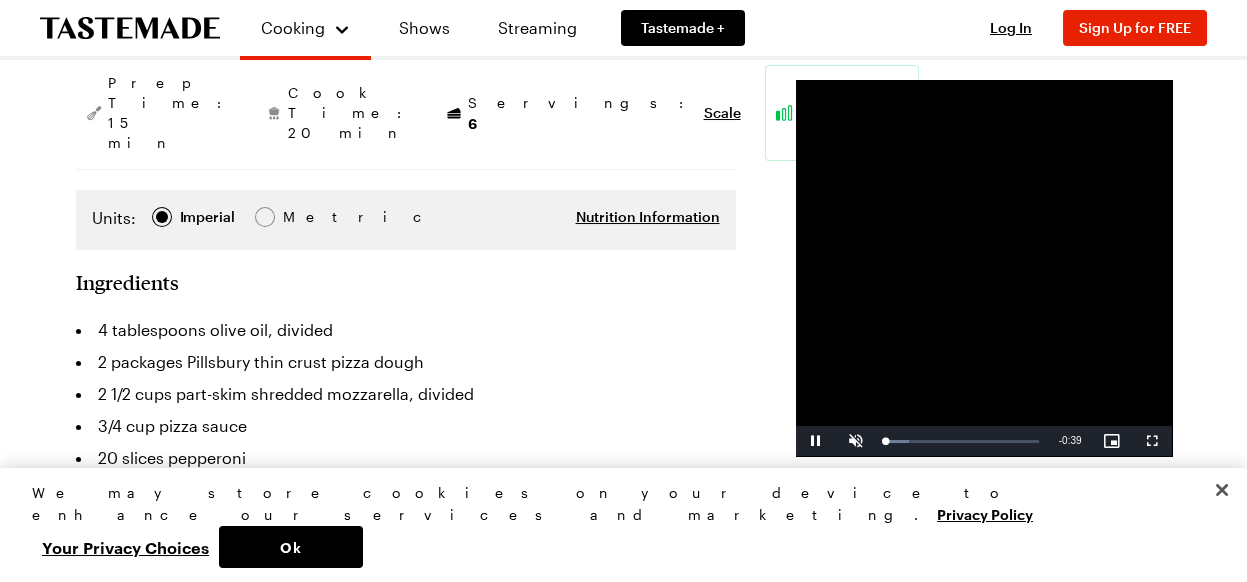 scroll, scrollTop: 306, scrollLeft: 0, axis: vertical 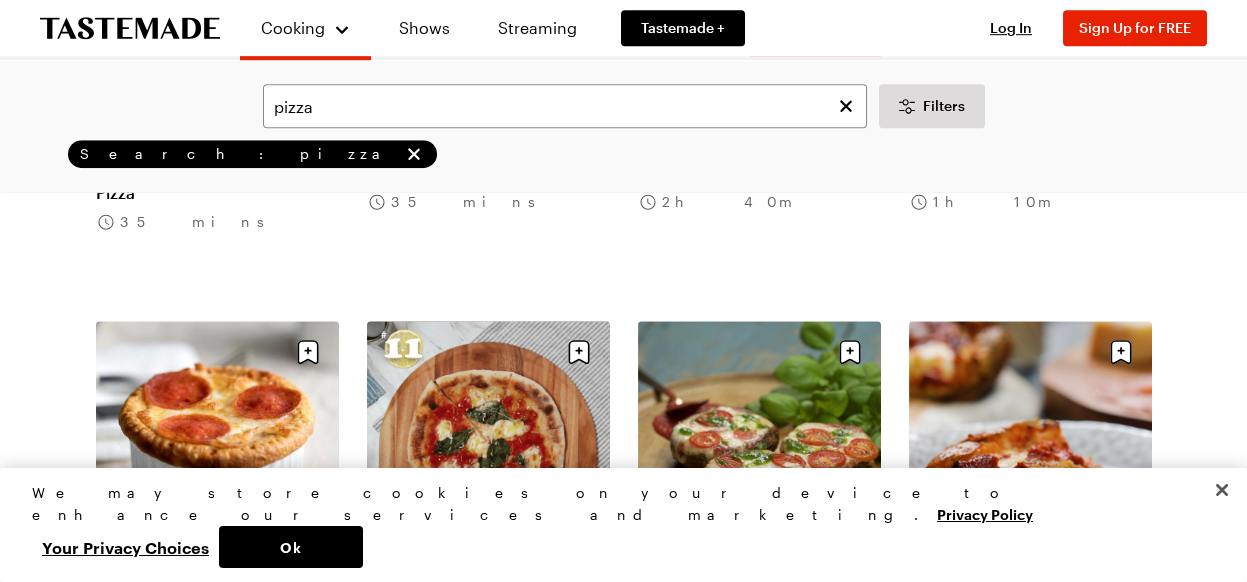 click on "pizza Filters Search: pizza Search Results  ( 294 ) Popular Load More Detroit Style Deep Dish Pizza (6) 38 mins Chicken Pizzaiola (3) 30 mins Thin Crust Tavern Pizza 50 mins Grandma's Deep Dish Pizza with Mozzarella & Chorizo (2) 30 mins New York Style Pizza (3) 1h 20m Wood Fired Style Pizza (1) 32 mins Meatball Sub Bubble Bake (1) 55 mins How to Make the Perfect Pizza 2h 10m Chicago Deep Dish Pizza (1) 2h 40m Frankie's Focaccia Pizza (2) 2h 40m Pizza Balls (1) 1h 30m Easy Cinnamon Rolls (1) 45 mins Mummy Pizza Wraps 50 mins Cast Iron Pizza (1) 10 mins Homemade Cauliflower Pizza 40 mins Detroit Style Pizza with Cheddar, Sausage, and Onion (1) 38 mins Grilled Pizza Pocket with Pepperoni & Pickled Chili Peppers 1h 5m Sourdough Grandma Pizza 30 mins White Pizza Quesadillas 1h 0m Portobello Pizza 35 mins The Ultimate Pizza Dough 6h 25m Zesty Grilled Caesar Salad 27 mins Grandma's Pizza 30 mins Sweet and Savory Pizza with Spicy Pepperoni & Pineapple (1) 30 mins Ring Of Fire 55 mins Amazeballs Pizza Pockets (1)" at bounding box center (623, 2902) 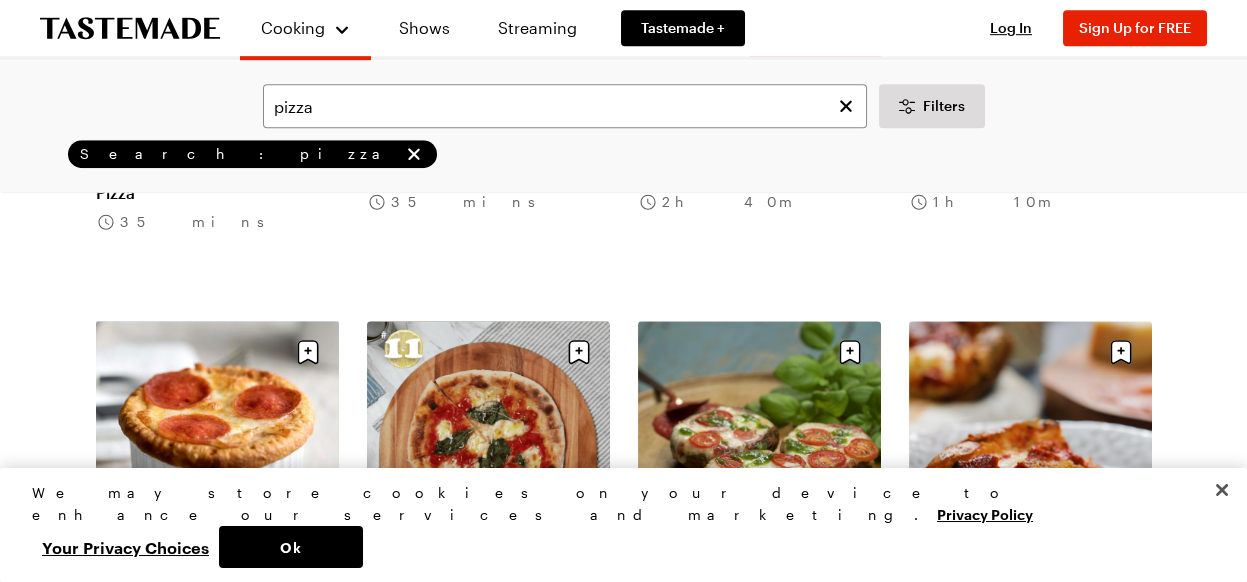 scroll, scrollTop: 3761, scrollLeft: 7, axis: both 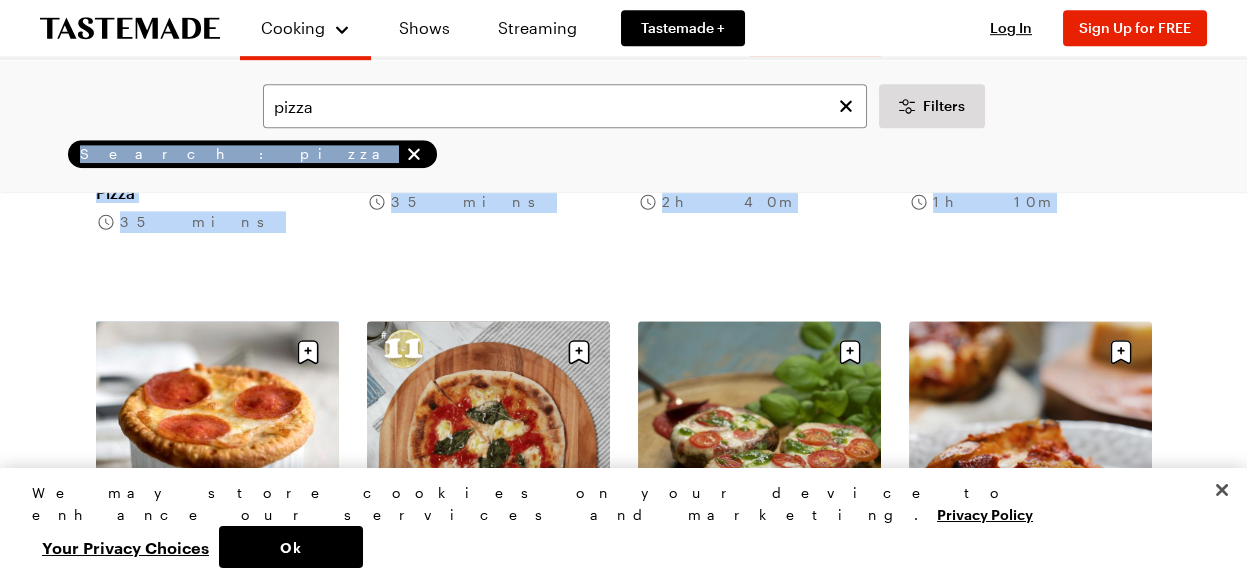 drag, startPoint x: 1242, startPoint y: 230, endPoint x: 1242, endPoint y: 109, distance: 121 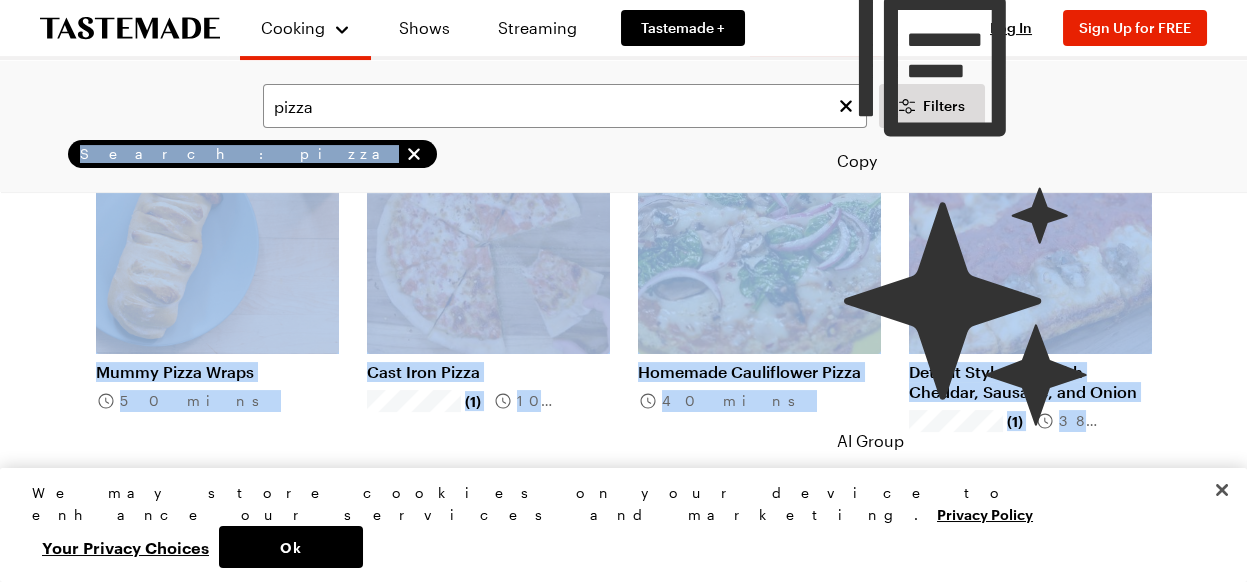 scroll, scrollTop: 1213, scrollLeft: 7, axis: both 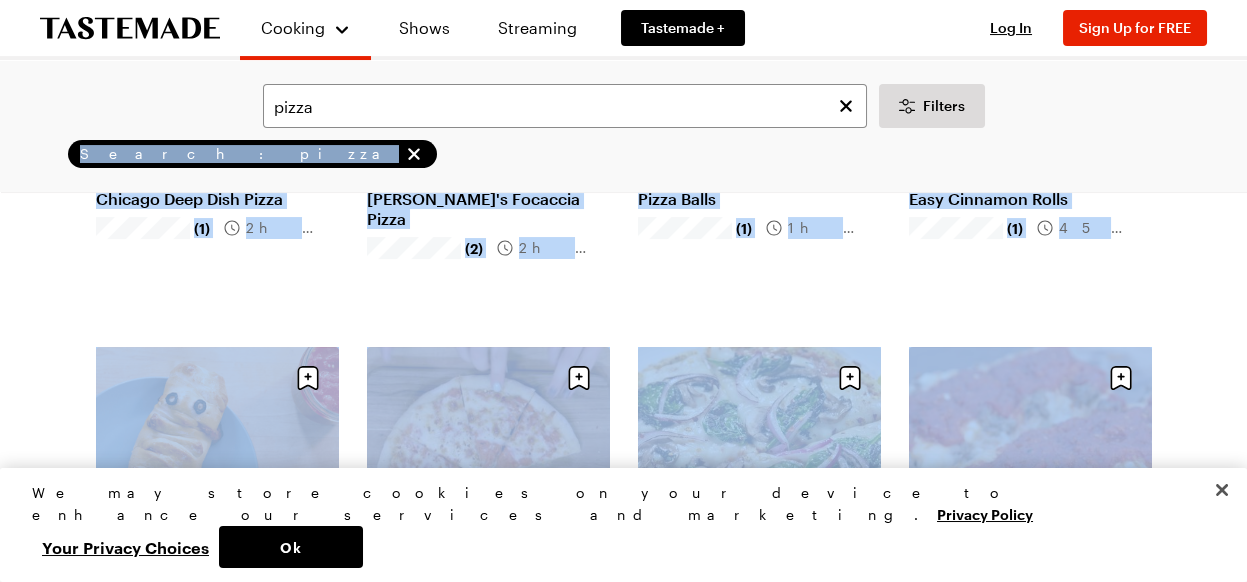 click on "pizza Filters" at bounding box center (623, 106) 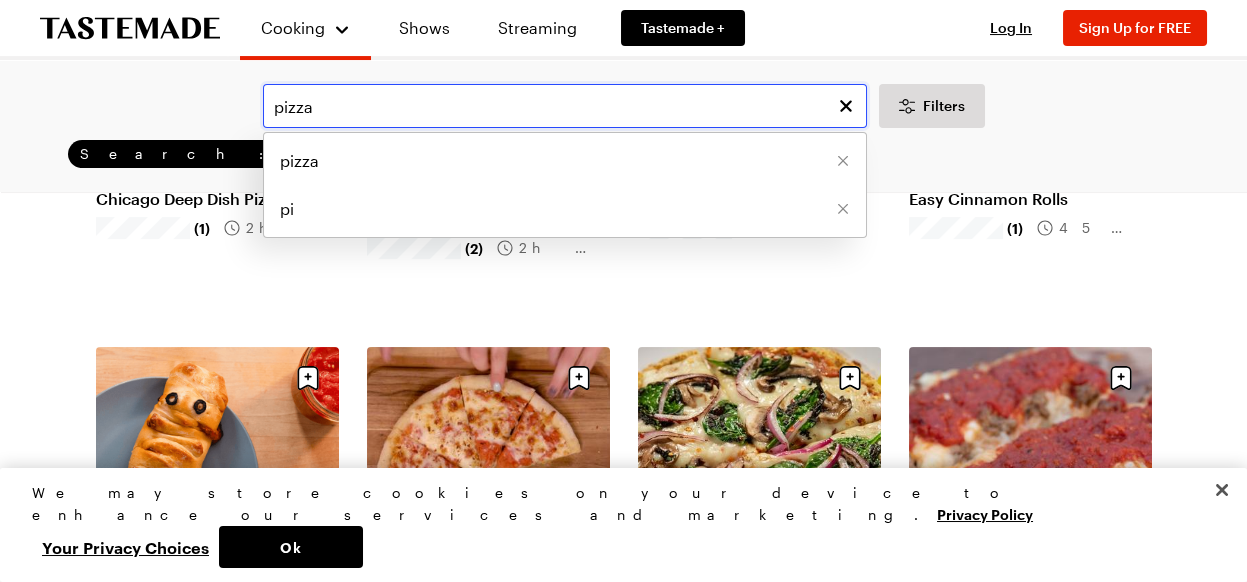 drag, startPoint x: 304, startPoint y: 103, endPoint x: 236, endPoint y: 108, distance: 68.18358 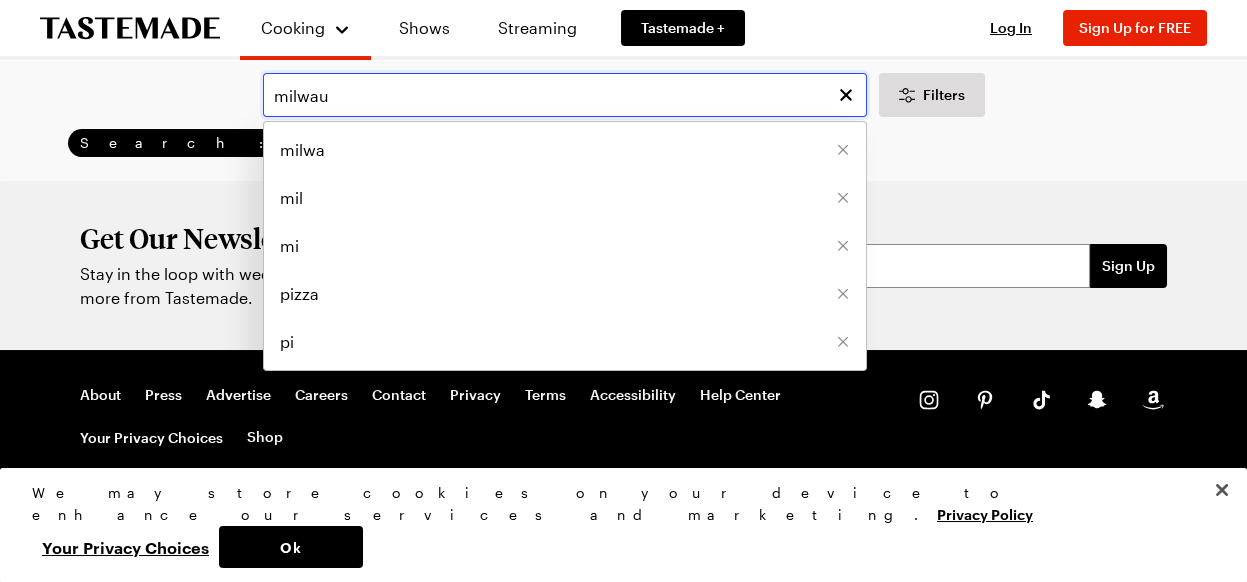 scroll, scrollTop: 830, scrollLeft: 7, axis: both 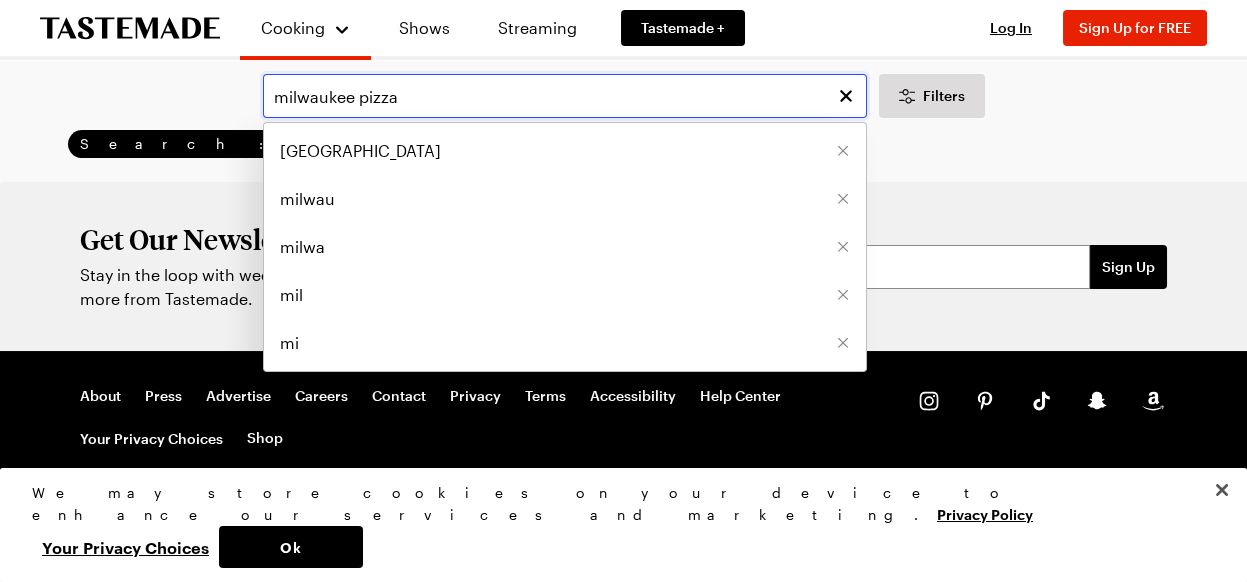 type on "milwaukee pizza" 